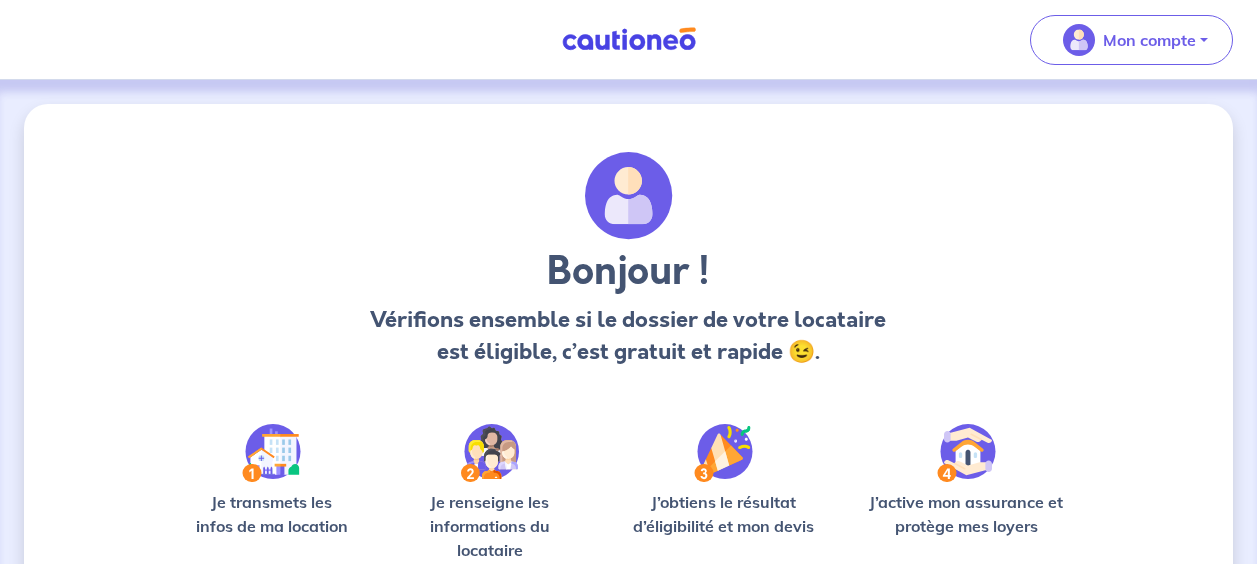 scroll, scrollTop: 0, scrollLeft: 0, axis: both 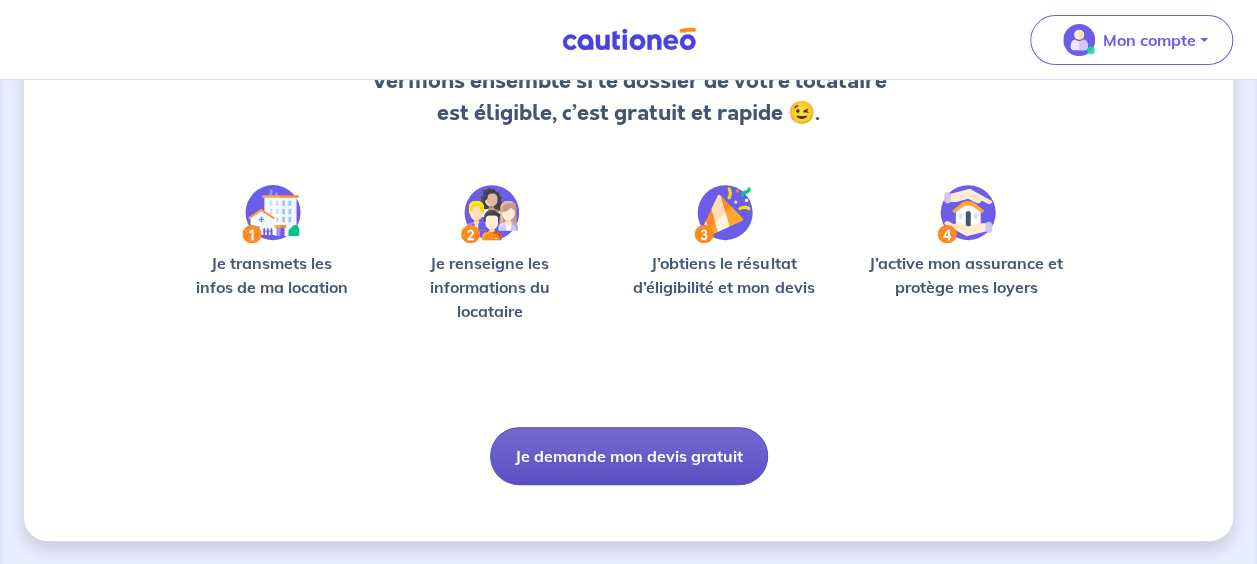 click on "Je demande mon devis gratuit" at bounding box center (629, 456) 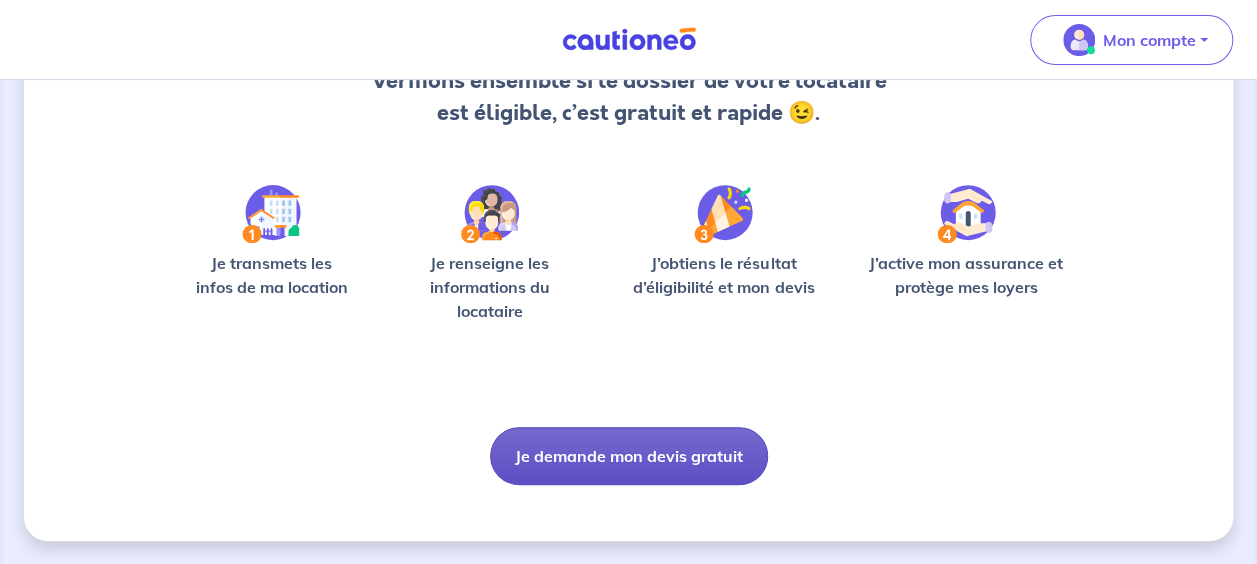 scroll, scrollTop: 10, scrollLeft: 0, axis: vertical 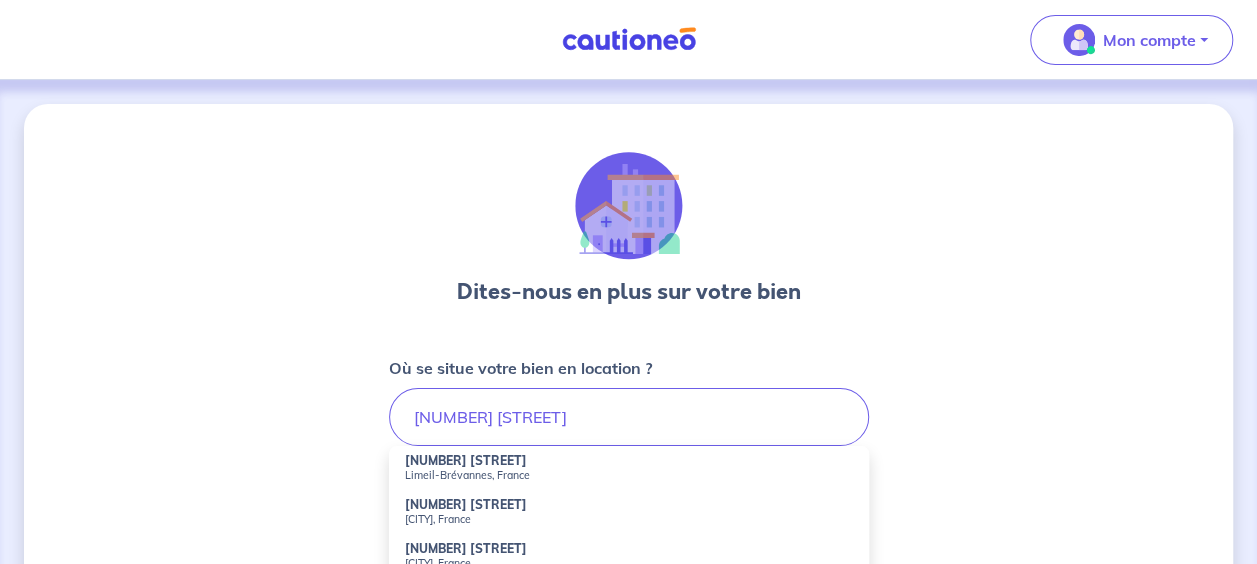 click on "Limeil-Brévannes, France" at bounding box center (629, 475) 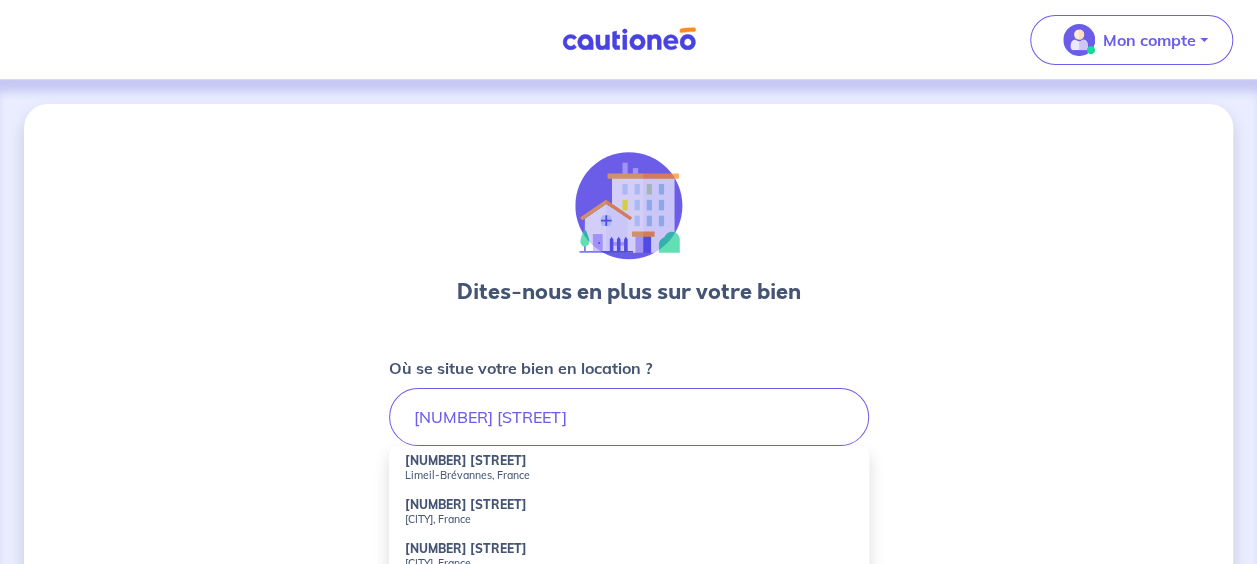 type on "[NUMBER] [STREET], [CITY], [CITY], [COUNTRY]" 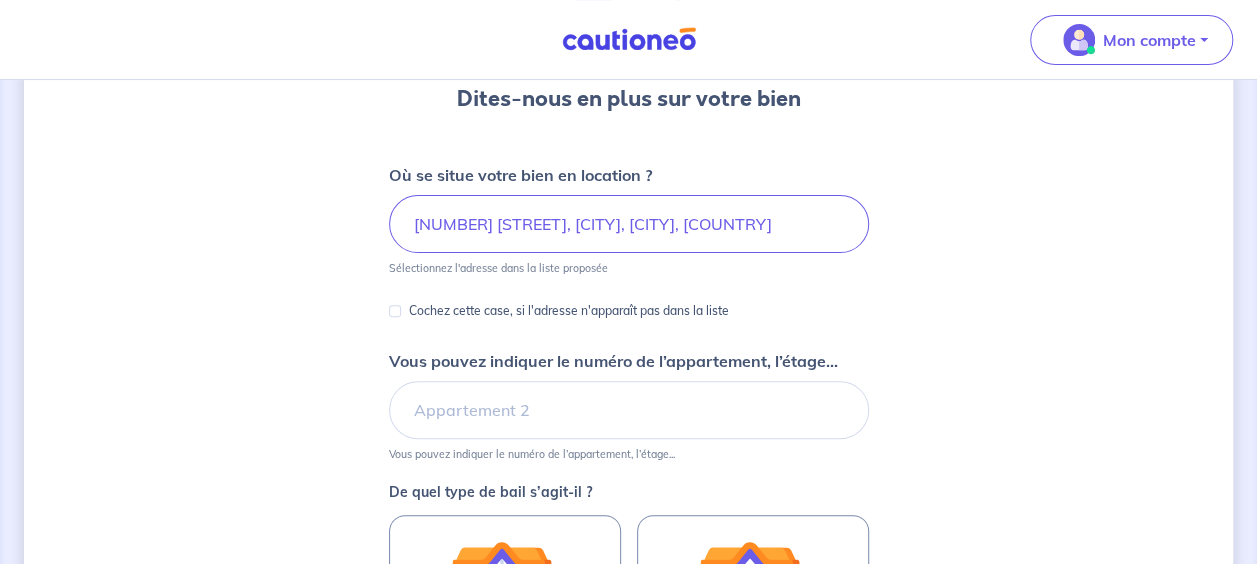 scroll, scrollTop: 199, scrollLeft: 0, axis: vertical 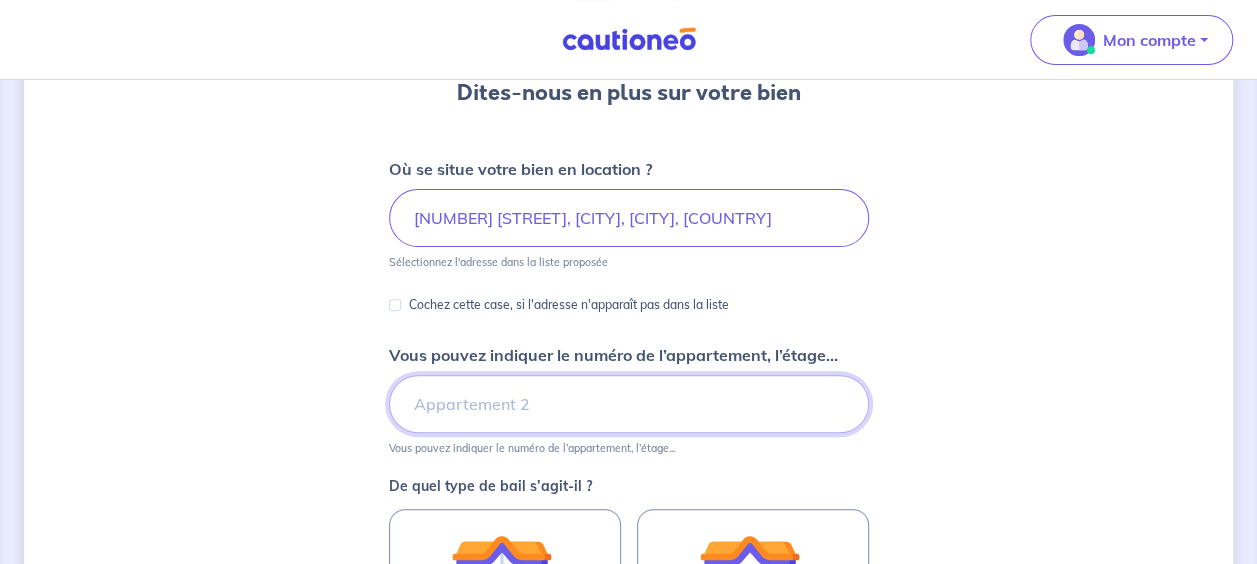 click on "Vous pouvez indiquer le numéro de l’appartement, l’étage..." at bounding box center (629, 404) 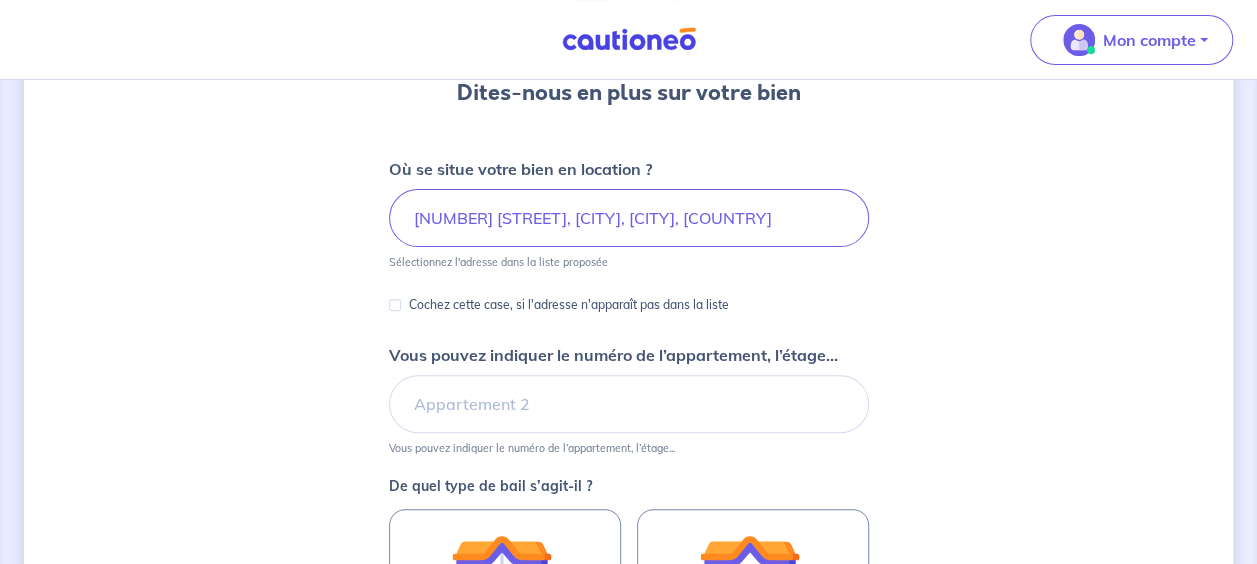 click on "[NUMBER] [STREET], [CITY], [CITY], [COUNTRY] Sélectionnez l'adresse dans la liste proposée Cochez cette case, si l'adresse n'apparaît pas dans la liste Vous pouvez indiquer le numéro de l’appartement, l’étage... Vous pouvez indiquer le numéro de l’appartement, l’étage... De quel type de bail s’agit-il ? Bail meublé Bail vide Étape Précédente Précédent Je valide Je valide" at bounding box center (628, 429) 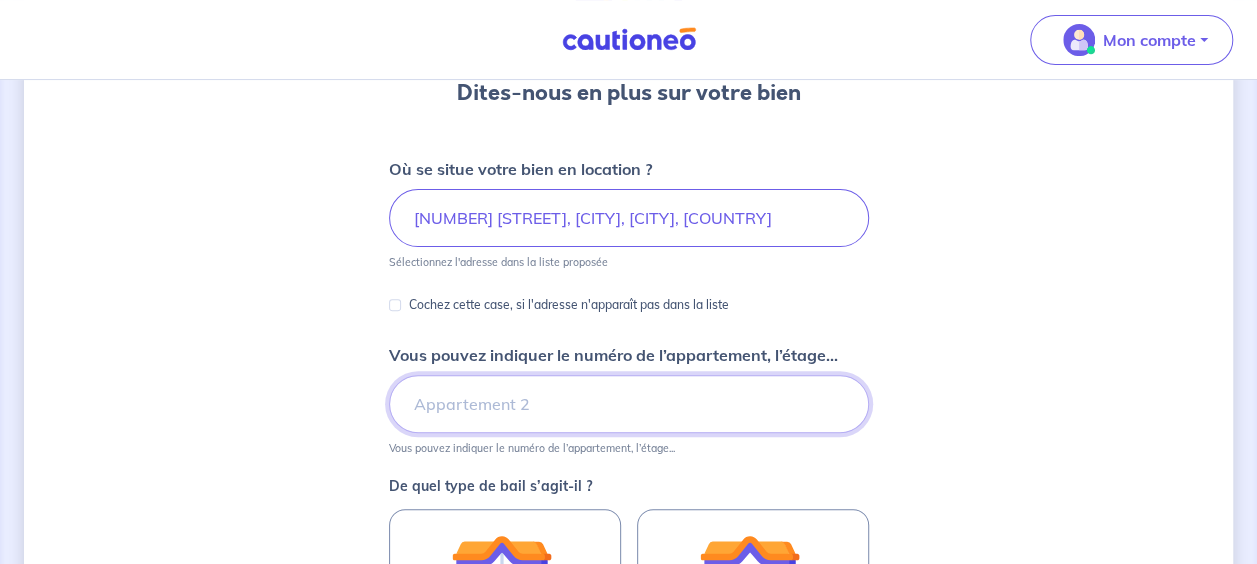 click on "Vous pouvez indiquer le numéro de l’appartement, l’étage..." at bounding box center (629, 404) 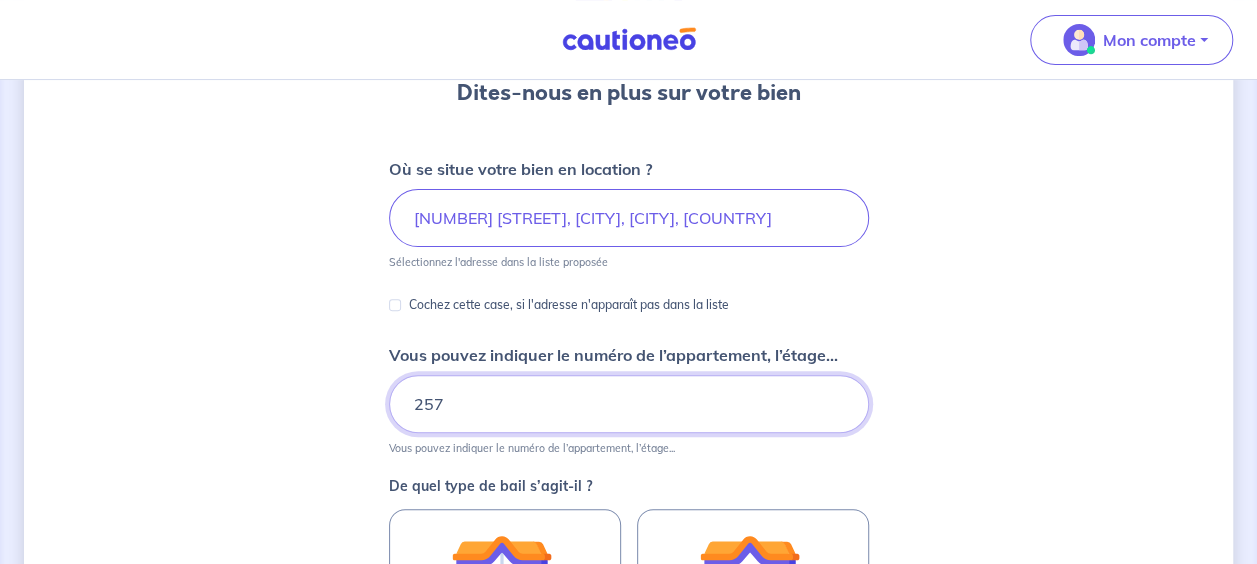 type on "257" 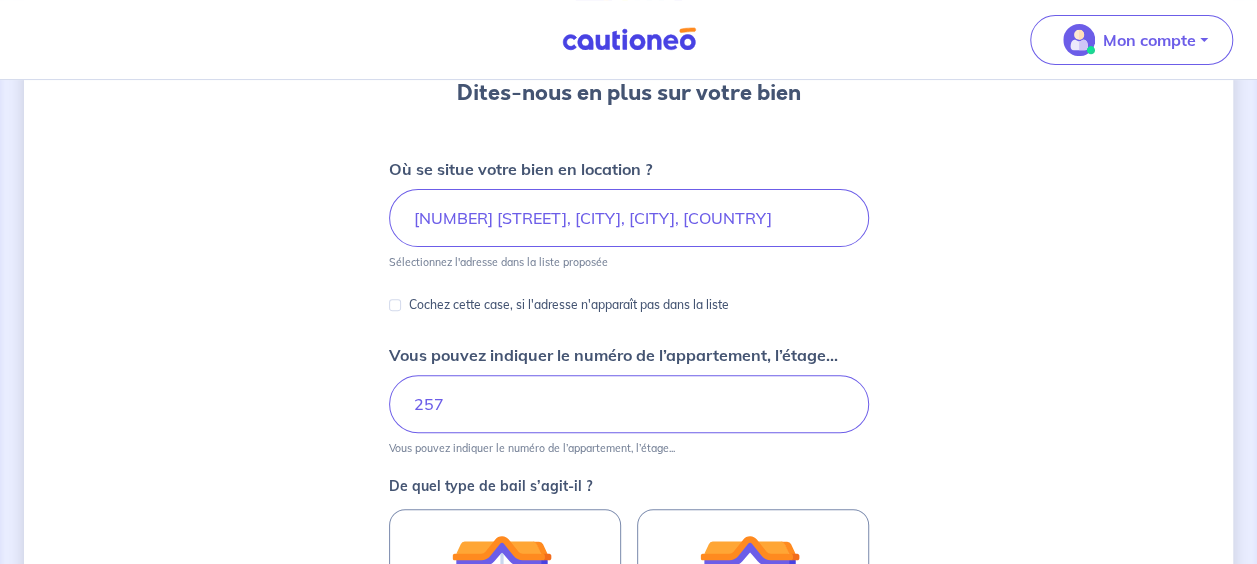 click on "Où se situe votre bien en location ? [NUMBER] [STREET] [NUMBER] [STREET]   [CITY], France [NUMBER] [STREET]   [CITY], France [NUMBER] [STREET]   [CITY], France [NUMBER] [STREET]   [CITY], France [NUMBER] [STREET] Quartier Fourque   [CITY], France Sélectionnez l'adresse dans la liste proposée Cochez cette case, si l'adresse n'apparaît pas dans la liste Vous pouvez indiquer le numéro de l’appartement, l’étage... Vous pouvez indiquer le numéro de l’appartement, l’étage... Étape Précédente Précédent Je valide Je valide" at bounding box center (628, 429) 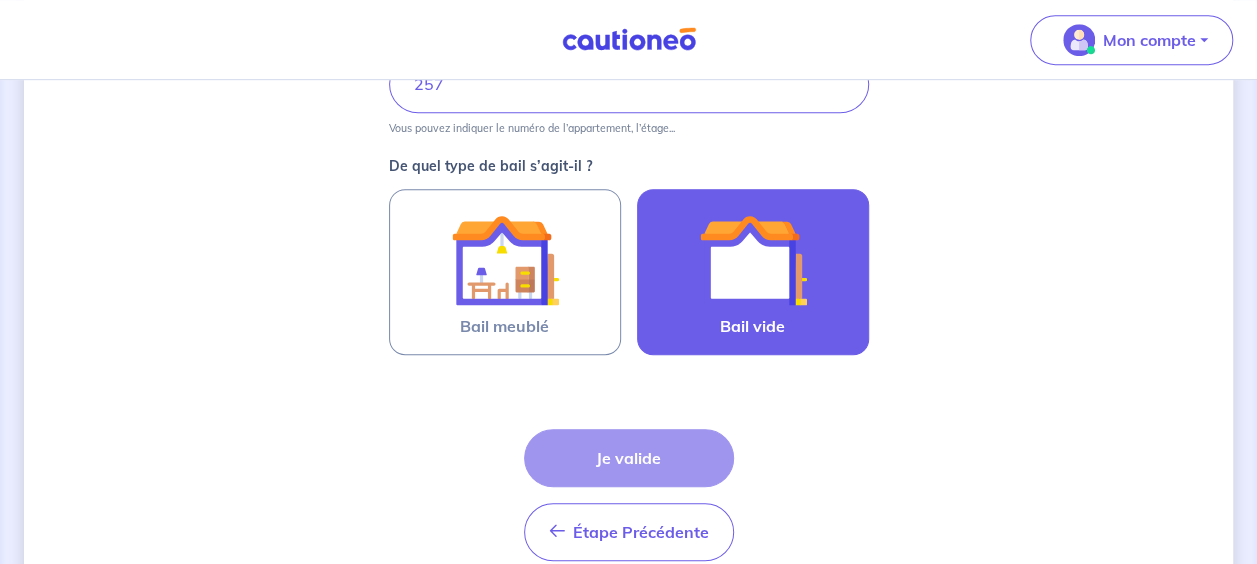 click on "Bail vide" at bounding box center (753, 272) 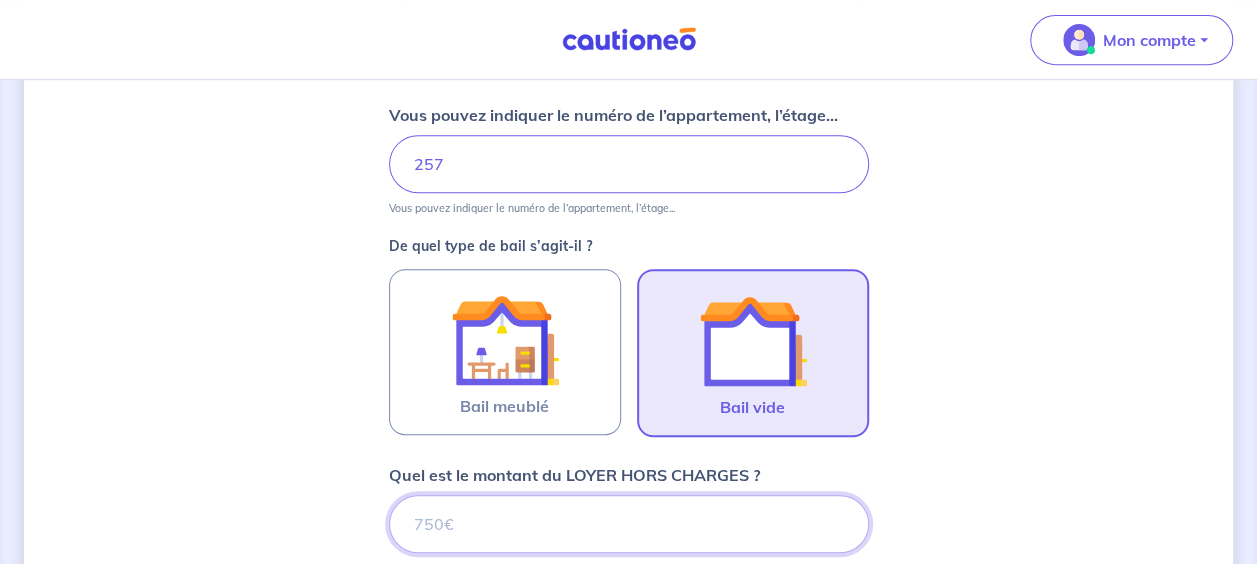 scroll, scrollTop: 675, scrollLeft: 0, axis: vertical 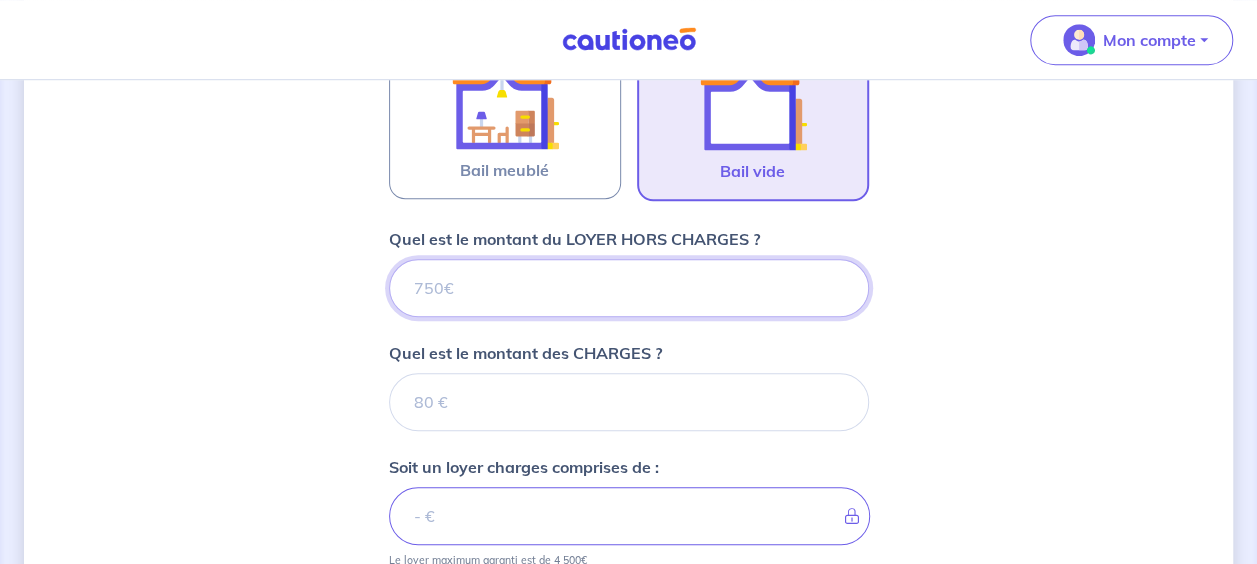 type on "13" 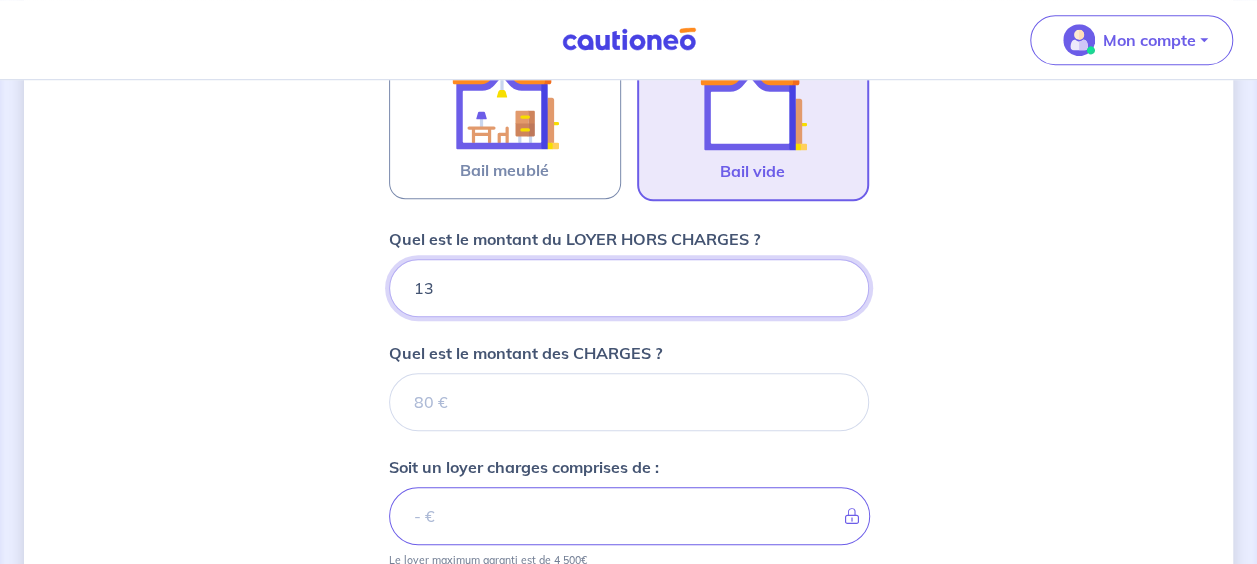 type 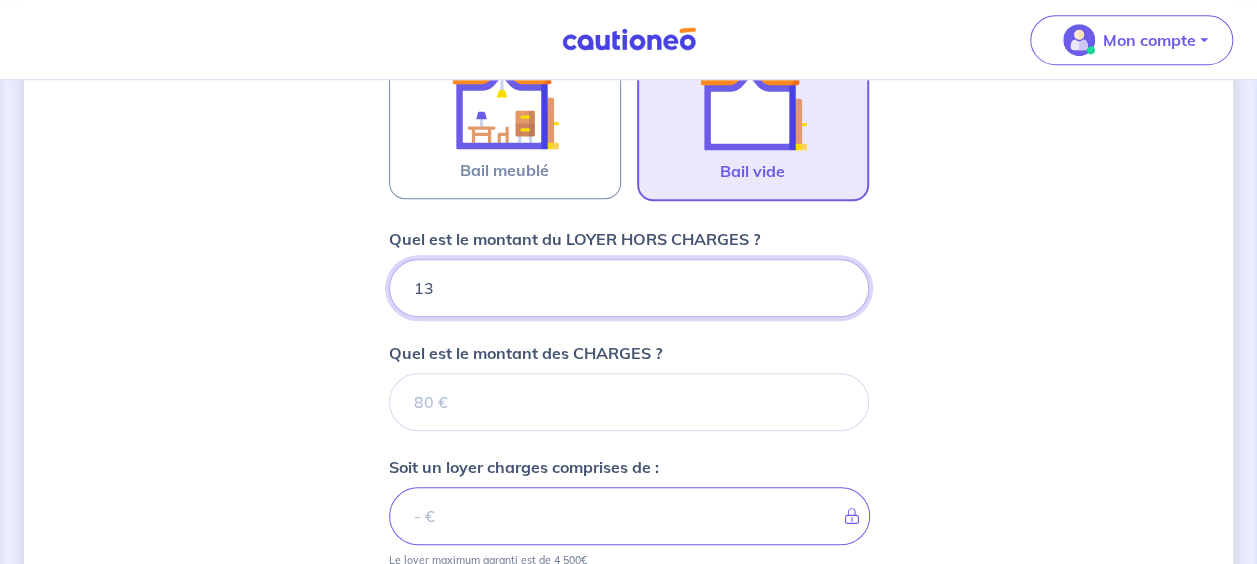 type on "[NUMBER]" 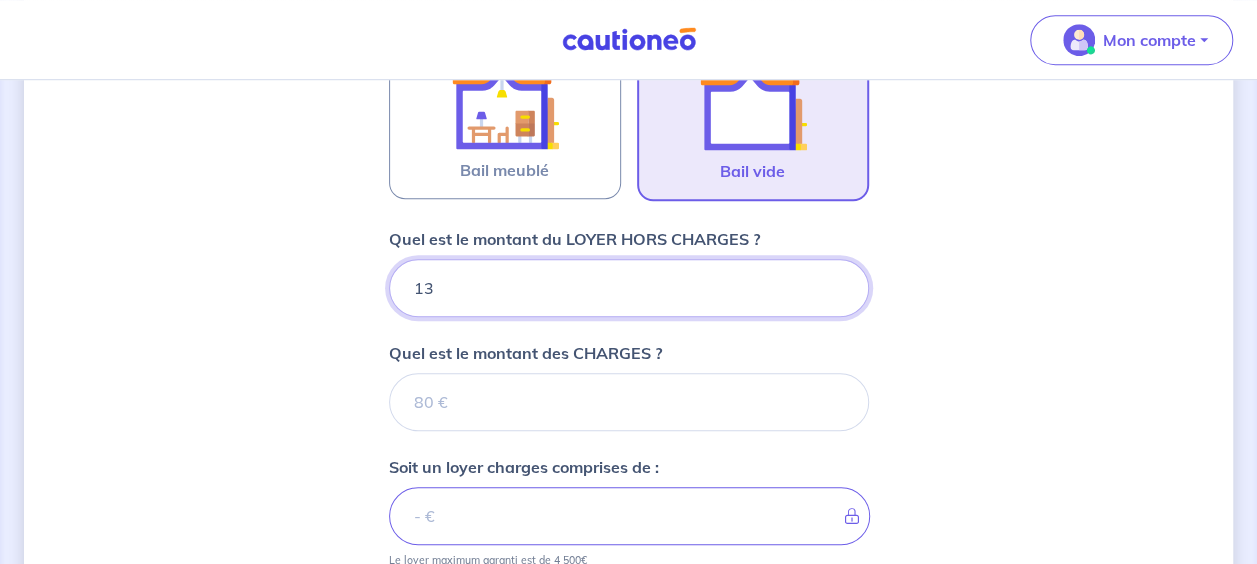 type 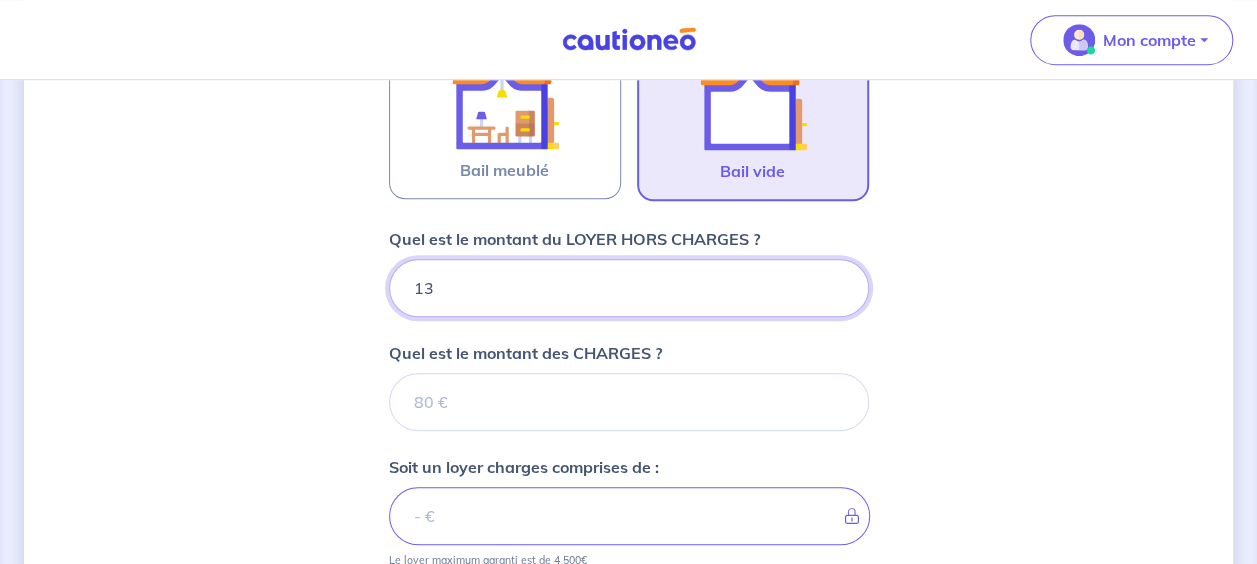 type on "114" 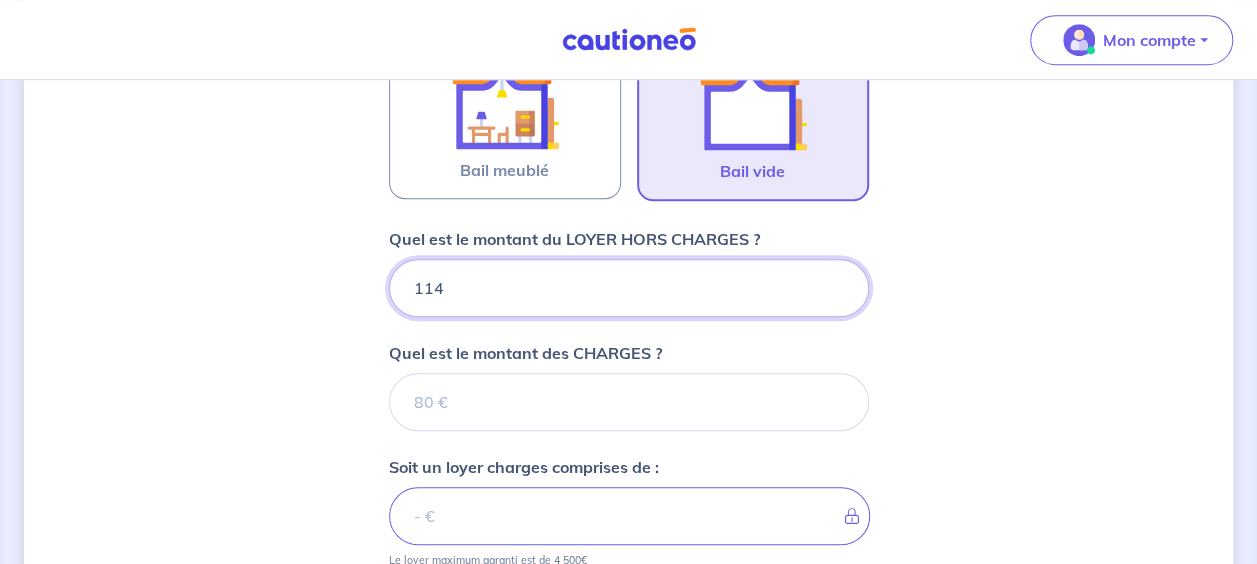 type 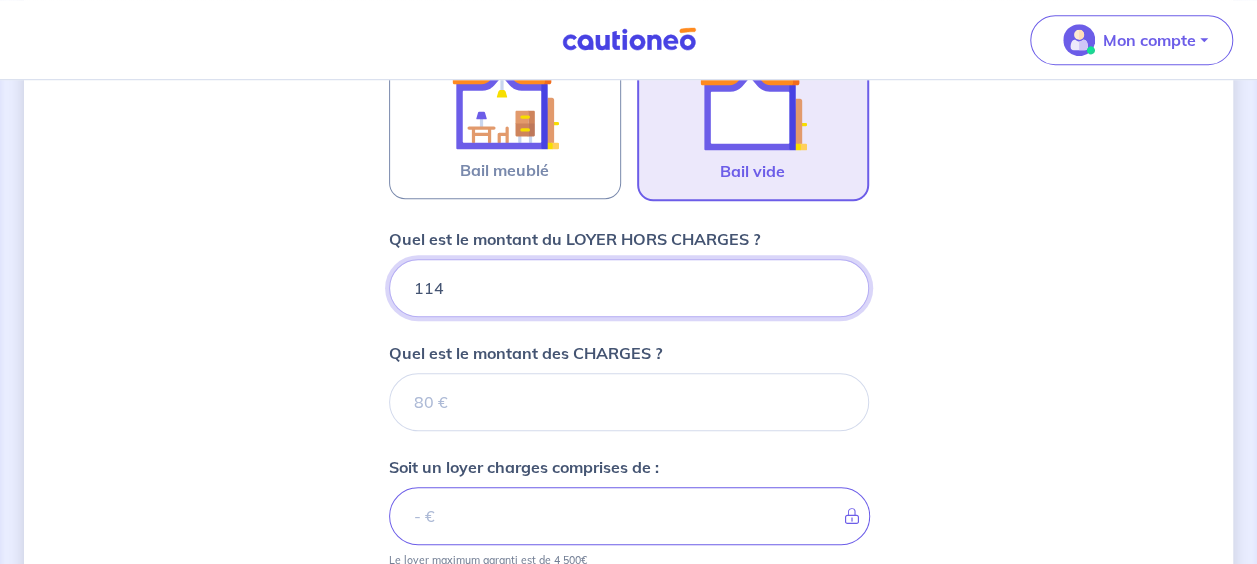 type on "1140" 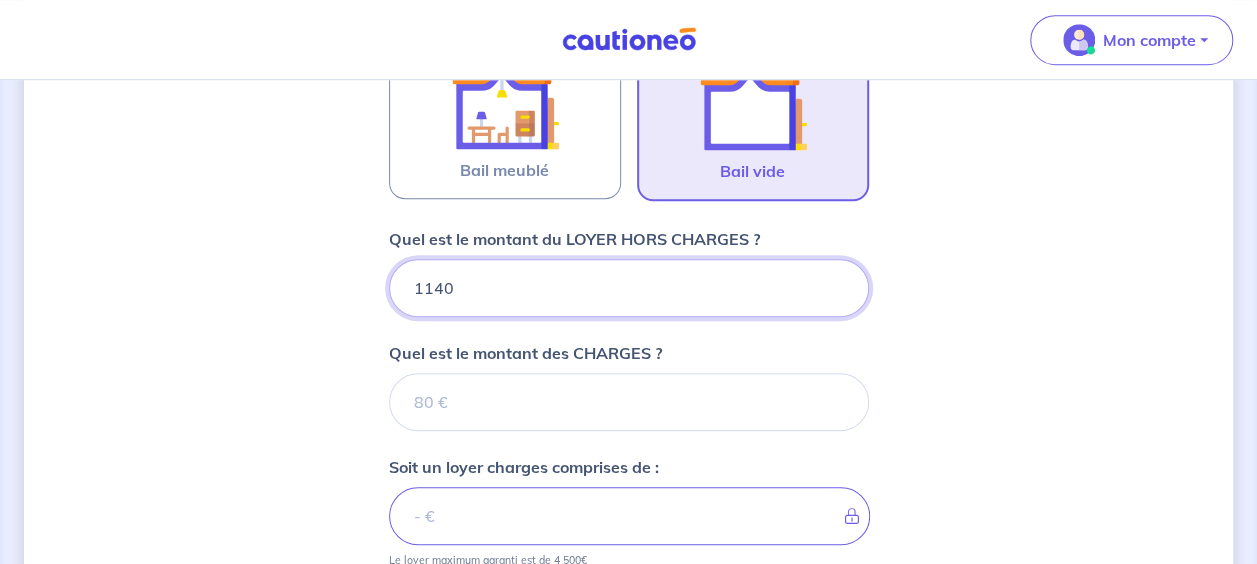 type 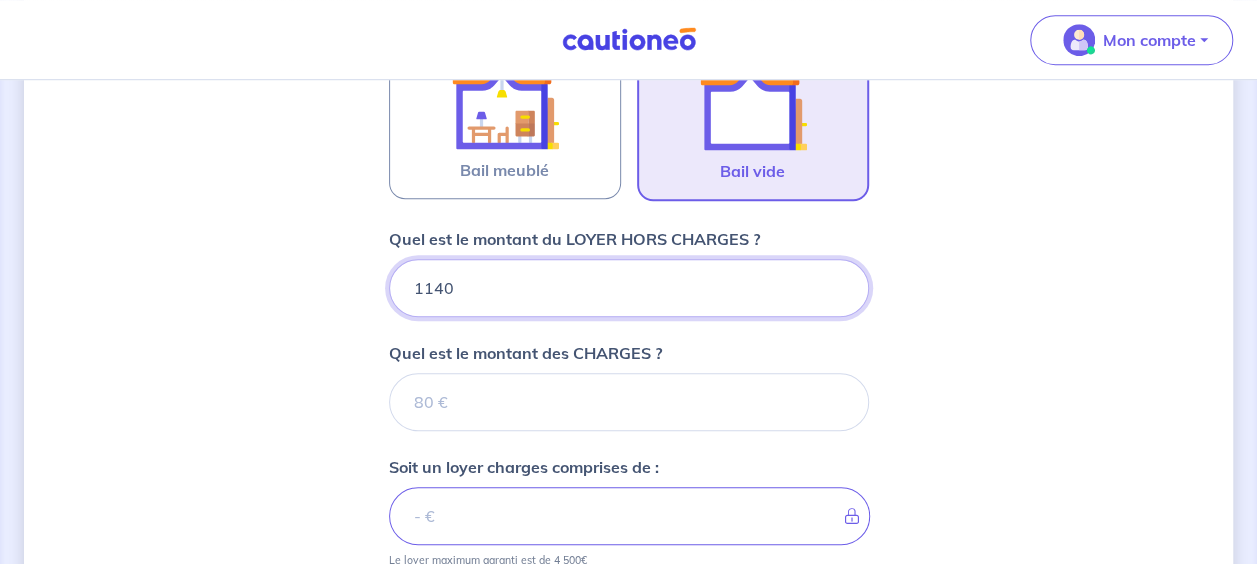 type on "1140" 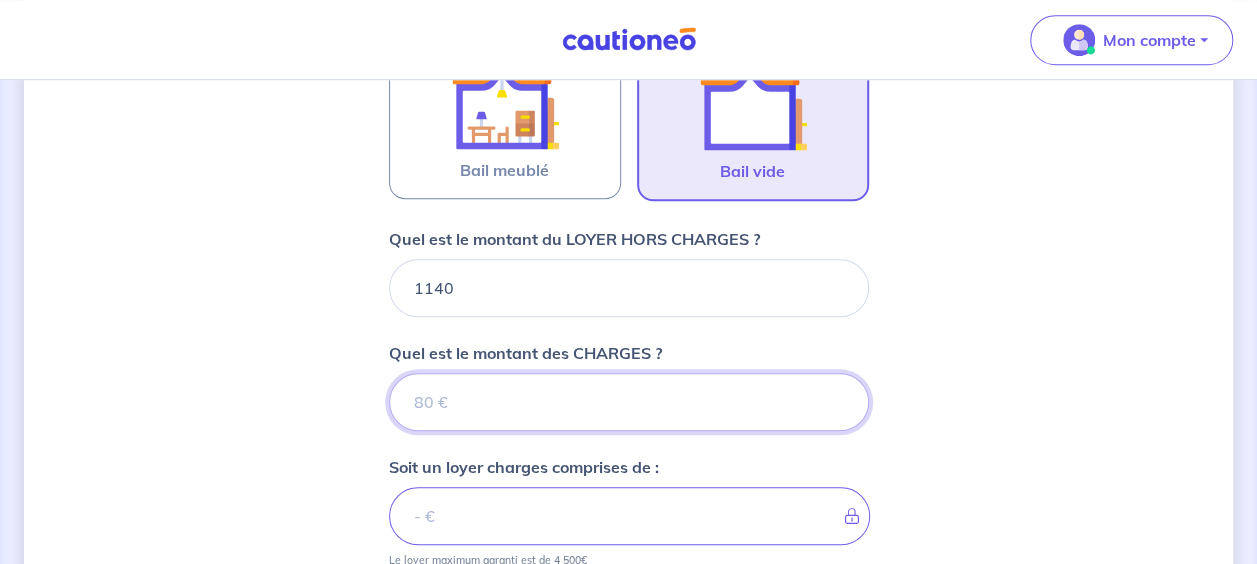 click on "Quel est le montant des CHARGES ?" at bounding box center [629, 402] 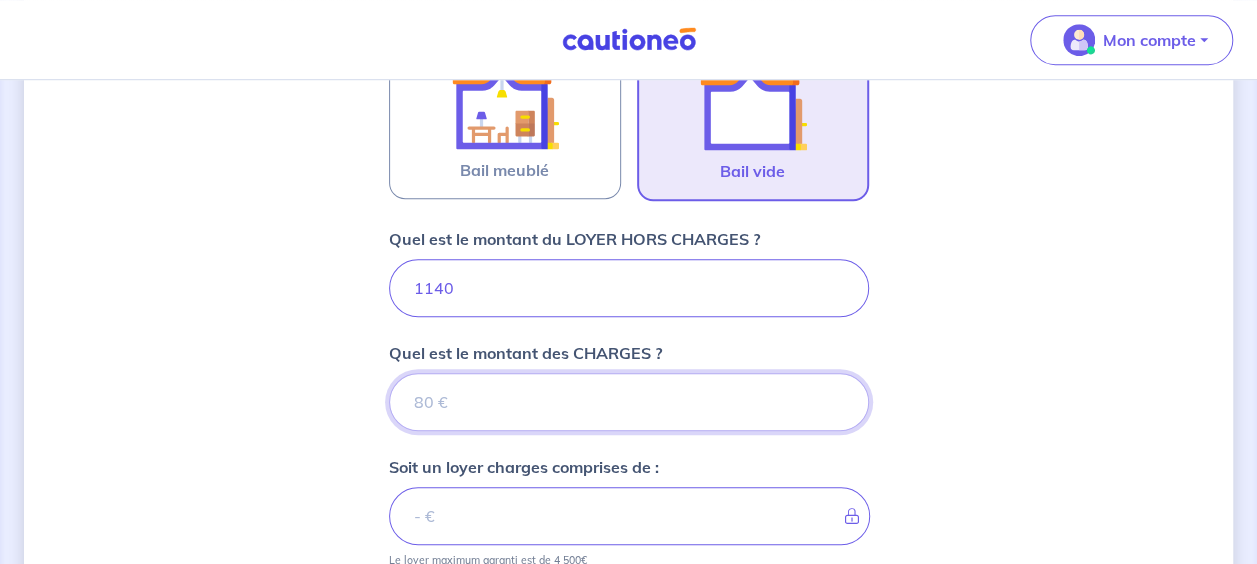 type on "16" 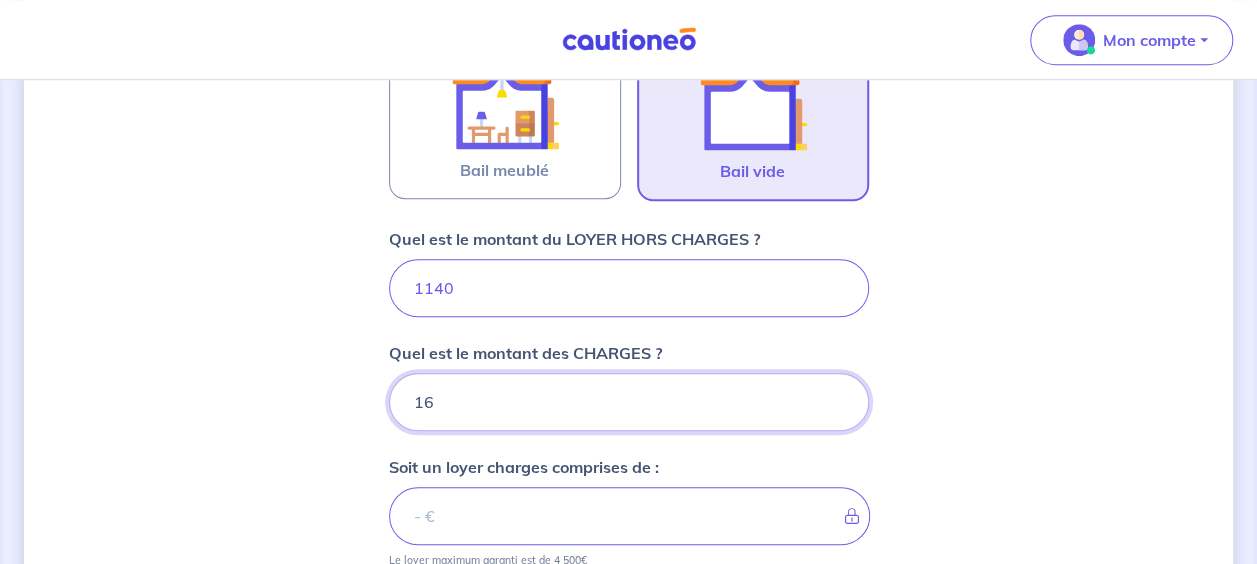type on "1156" 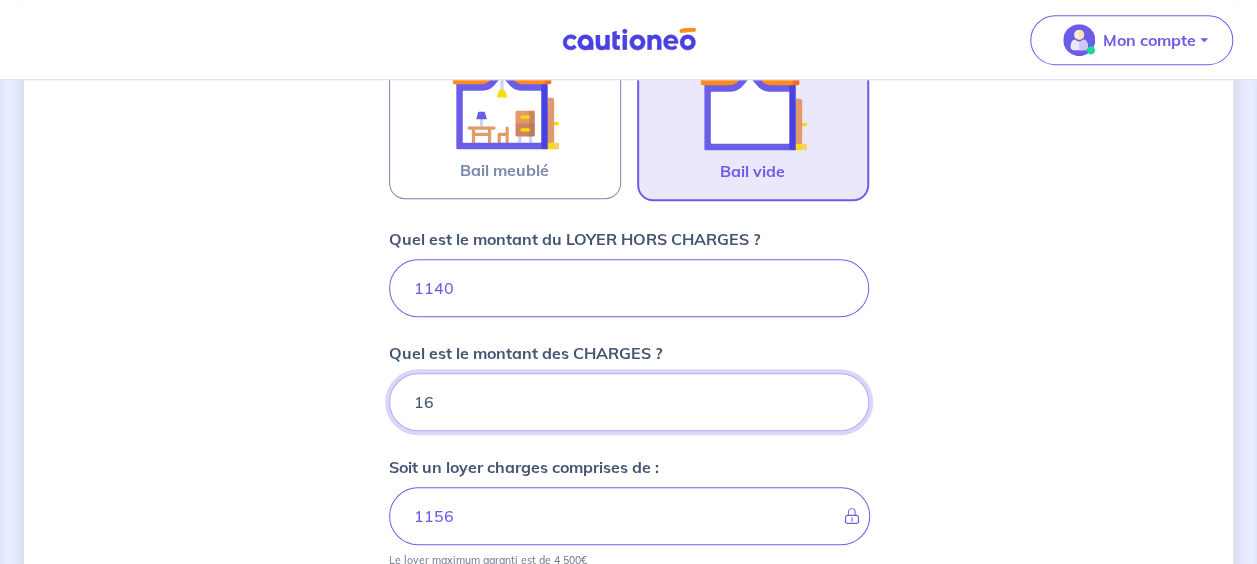 type on "160" 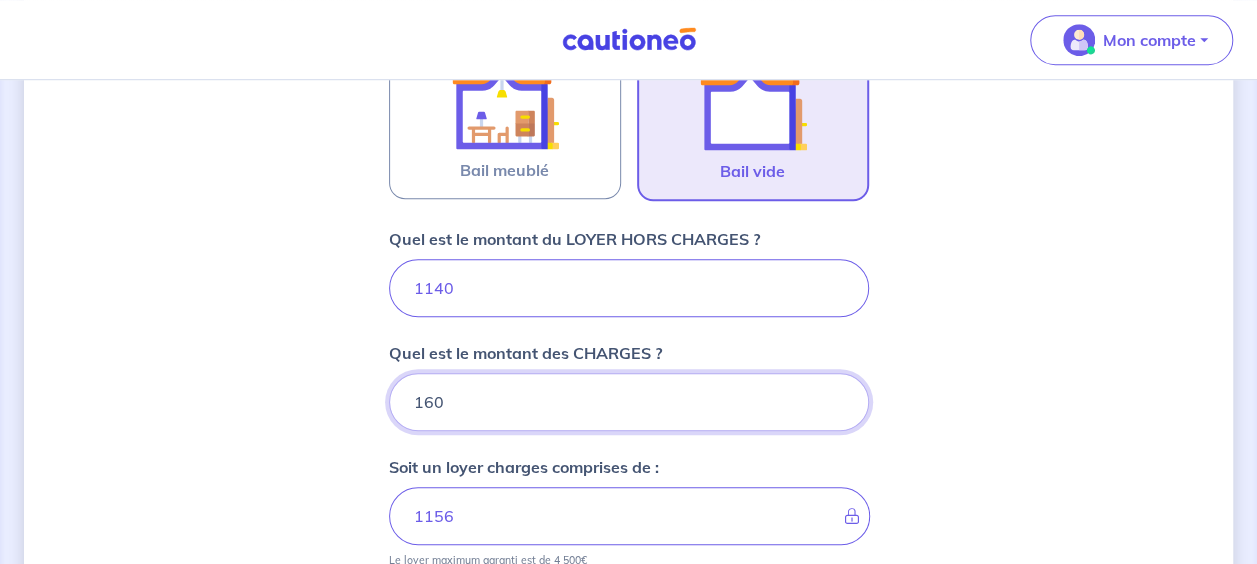 type on "[NUMBER]" 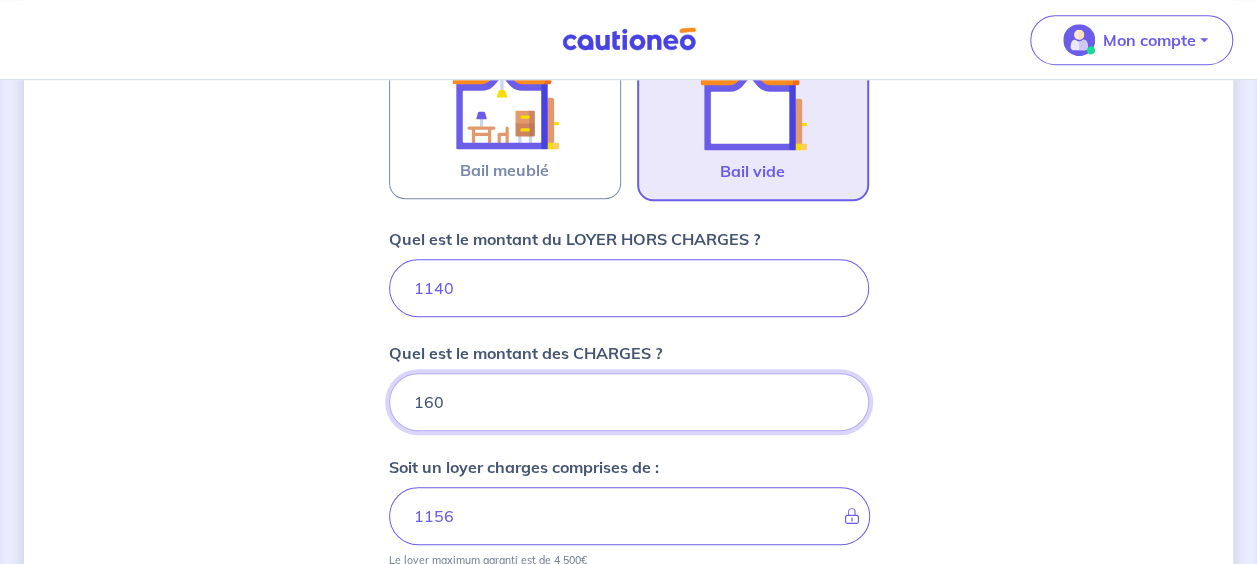 type on "160" 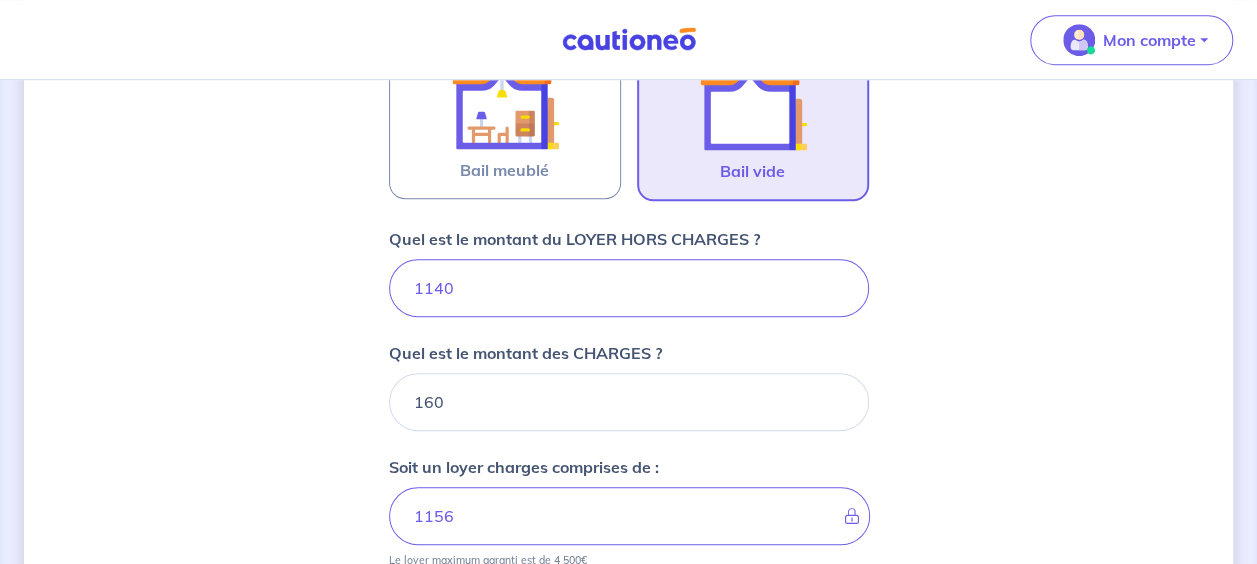 click on "Où se situe votre bien en location ? [NUMBER] [STREET], [CITY], France Sélectionnez l'adresse dans la liste proposée Cochez cette case, si l'adresse n'apparaît pas dans la liste Vous pouvez indiquer le numéro de l’appartement, l’étage... [NUMBER] Vous pouvez indiquer le numéro de l’appartement, l’étage... De quel type de bail s’agit-il ? Bail meublé Bail vide Quel est le montant du LOYER HORS CHARGES ? [NUMBER] Quel est le montant des CHARGES ? [NUMBER] Soit un loyer charges comprises de : [NUMBER] Le loyer maximum garanti est de [NUMBER]€ Quel est le montant du dépôt de garantie ? Pour un locataire entrant, il doit être équivalent à  [NUMBER] mois  de loyer hors charges. Étape Précédente Précédent Je valide Je valide" at bounding box center [628, 204] 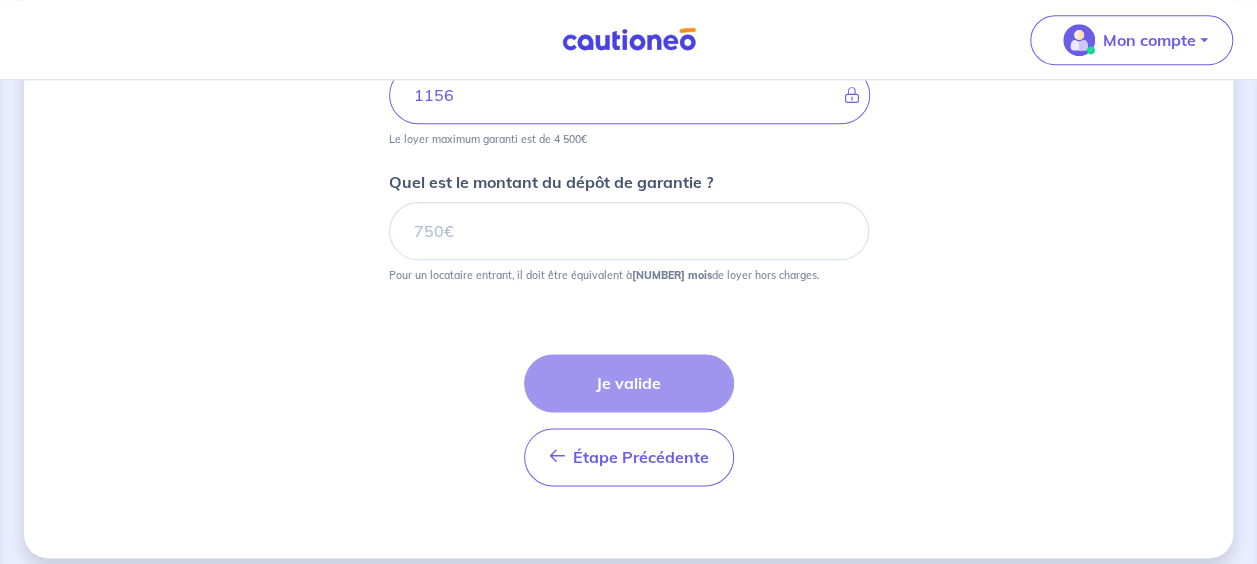 scroll, scrollTop: 1091, scrollLeft: 0, axis: vertical 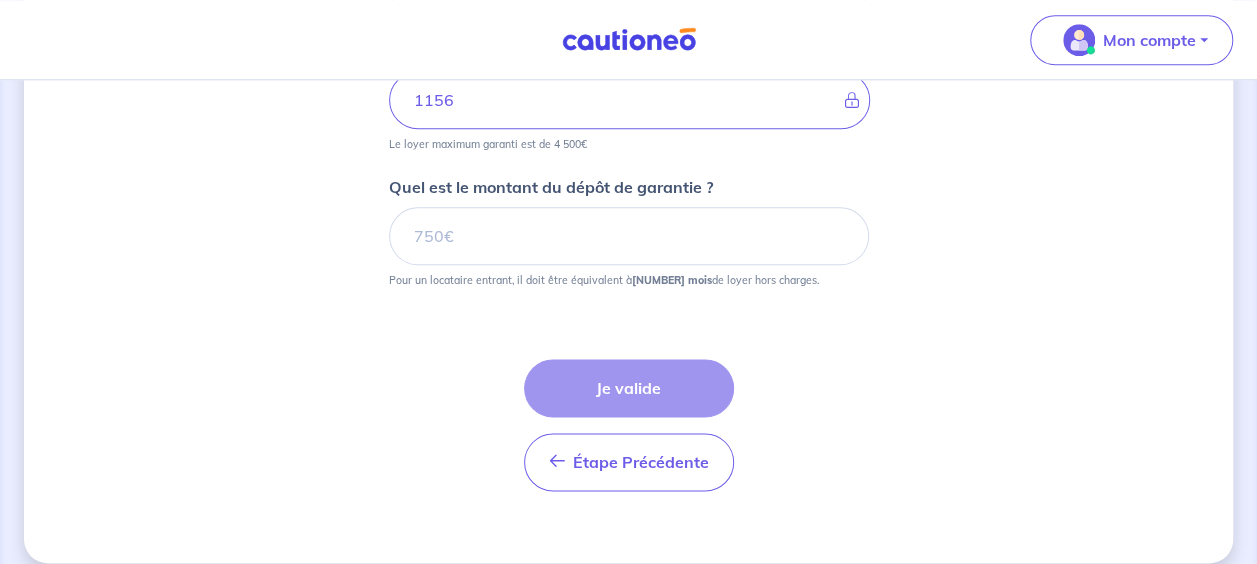 click on "Pour un locataire entrant, il doit être équivalent à  [NUMBER] mois  de loyer hors charges." at bounding box center (629, 276) 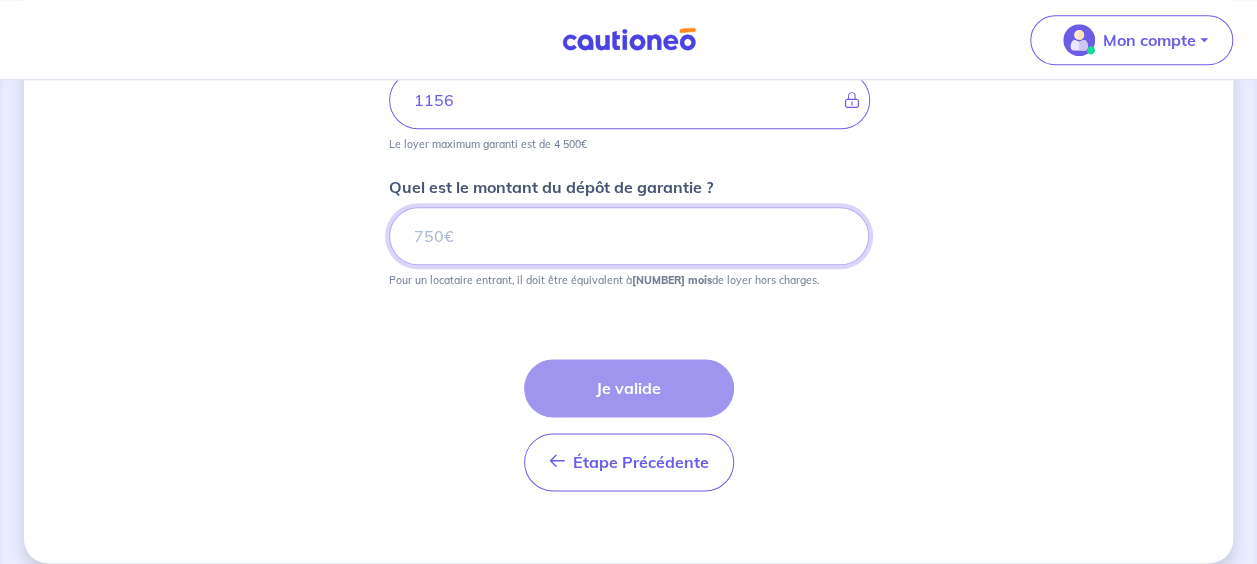 click on "Quel est le montant du dépôt de garantie ?" at bounding box center (629, 236) 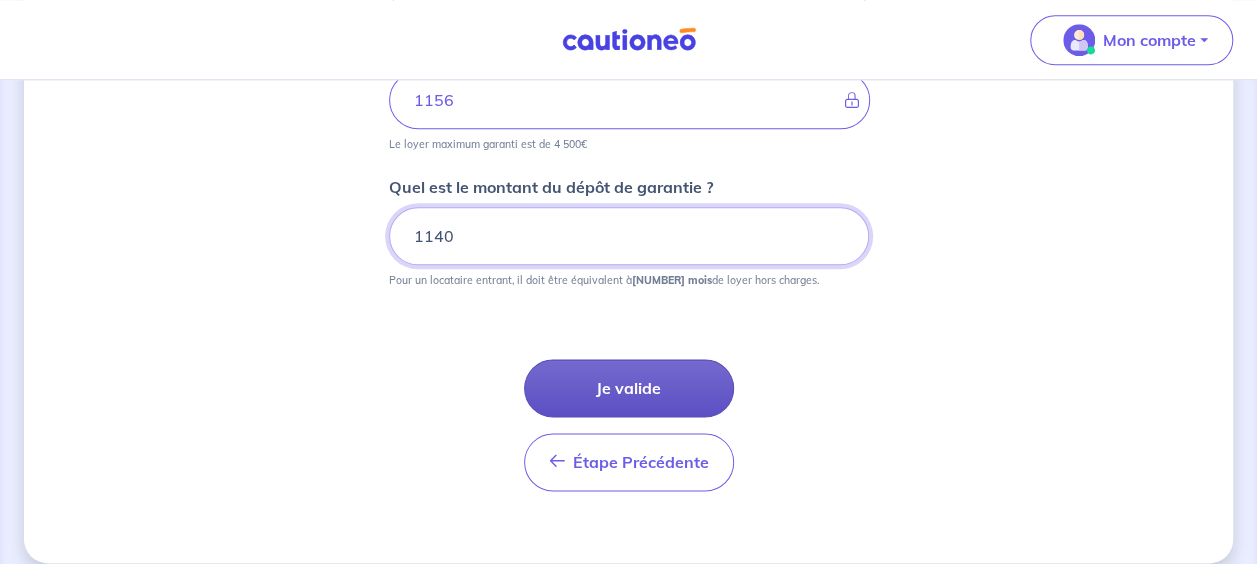 type on "1140" 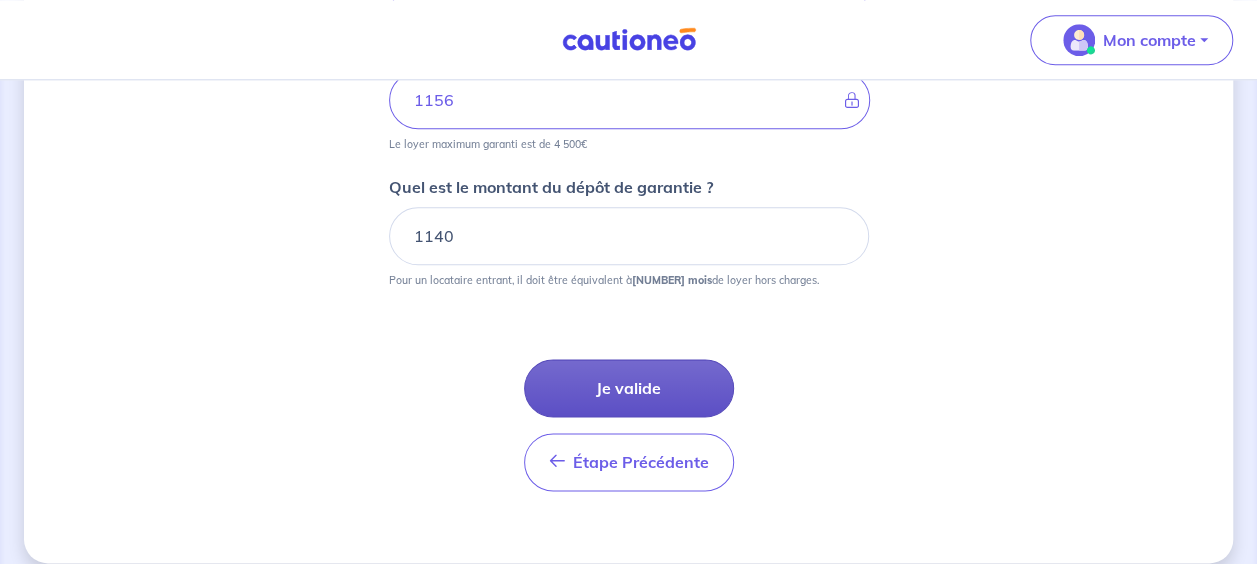 click on "Je valide" at bounding box center (629, 388) 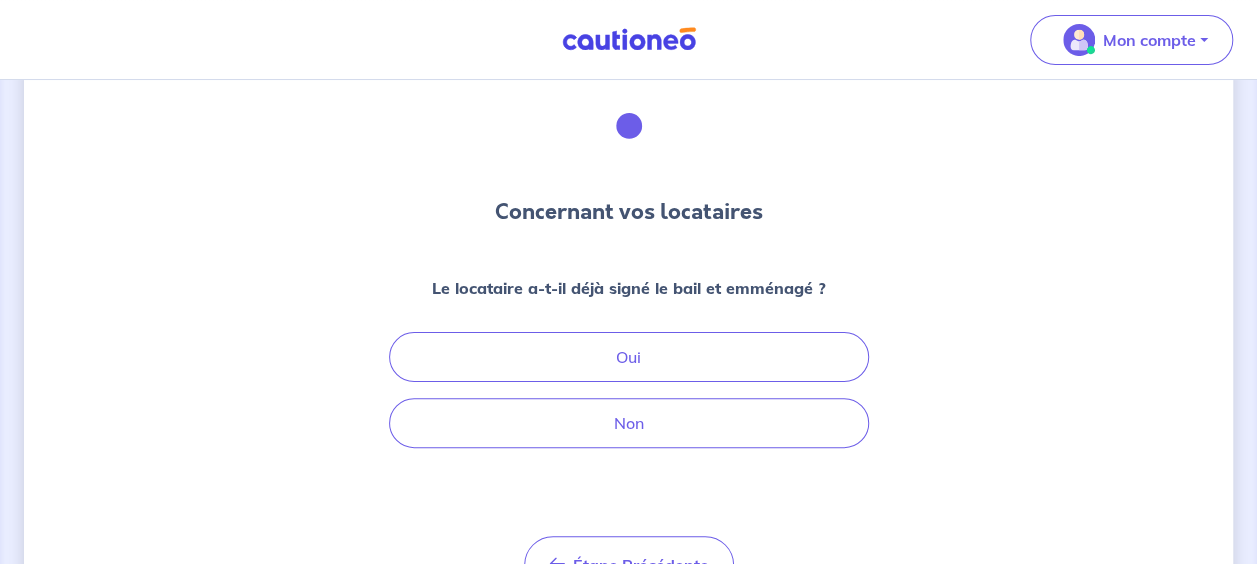 scroll, scrollTop: 0, scrollLeft: 0, axis: both 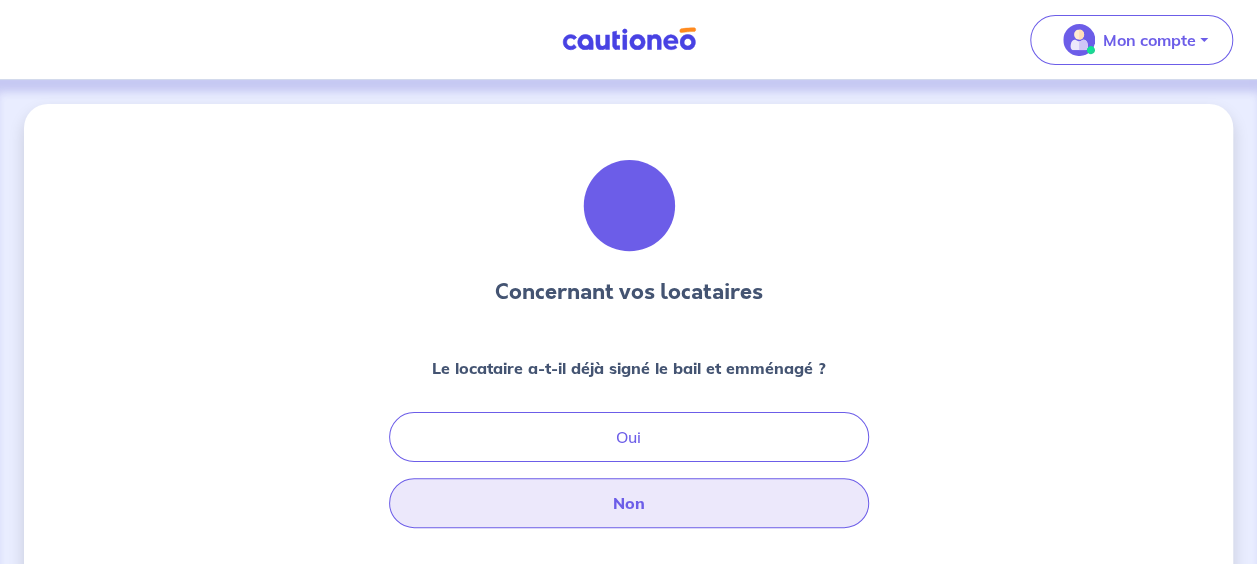 click on "Non" at bounding box center (629, 503) 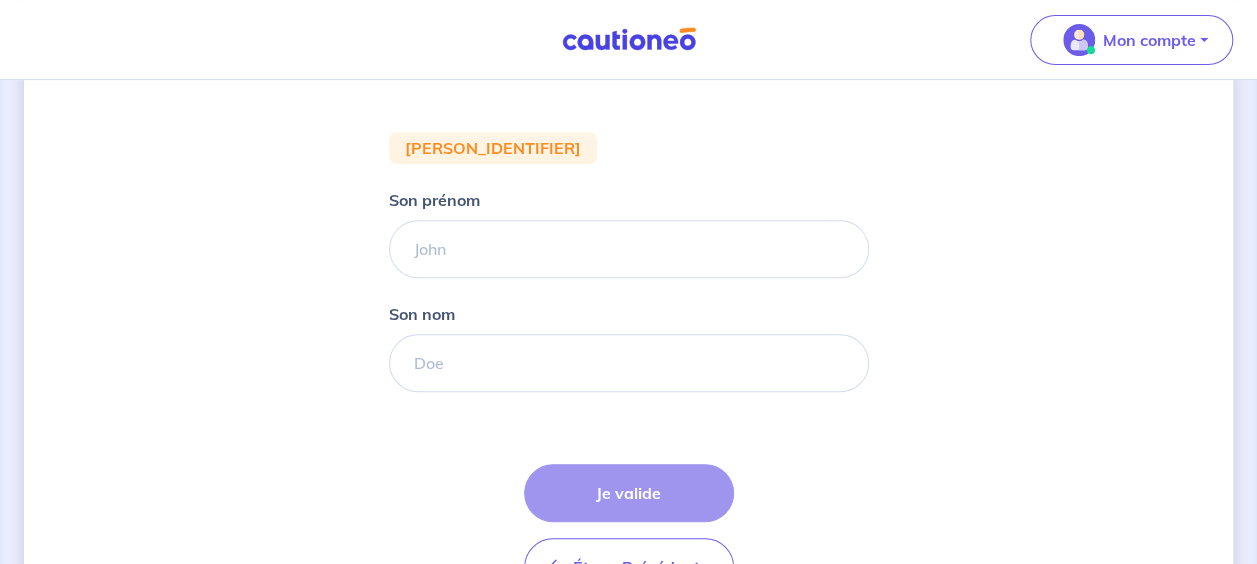 scroll, scrollTop: 362, scrollLeft: 0, axis: vertical 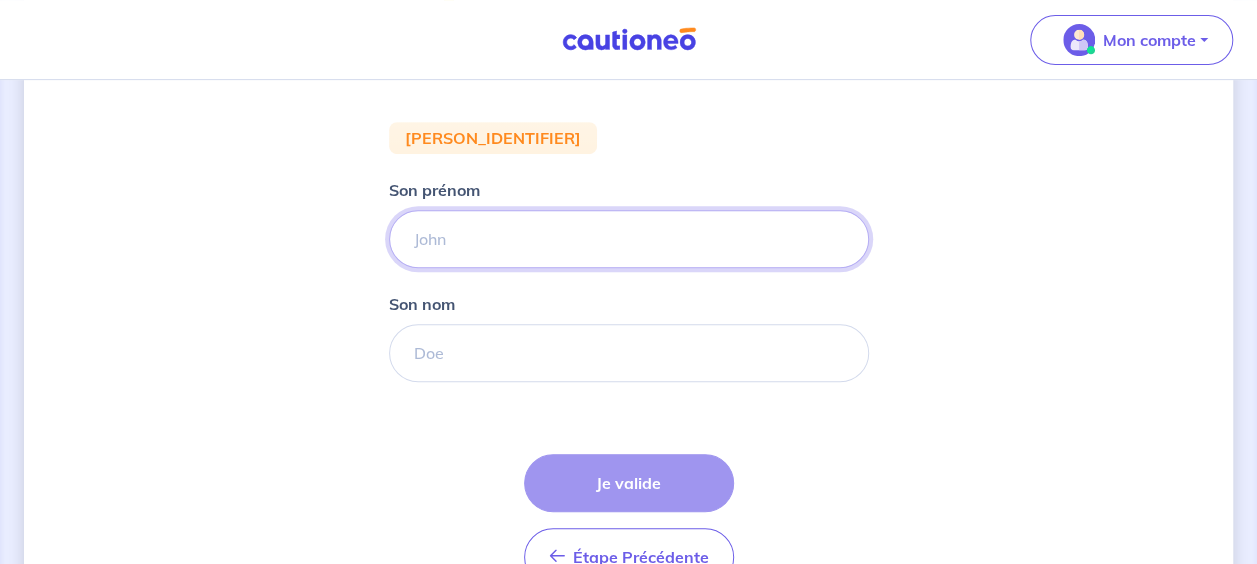 click on "Son prénom" at bounding box center [629, 239] 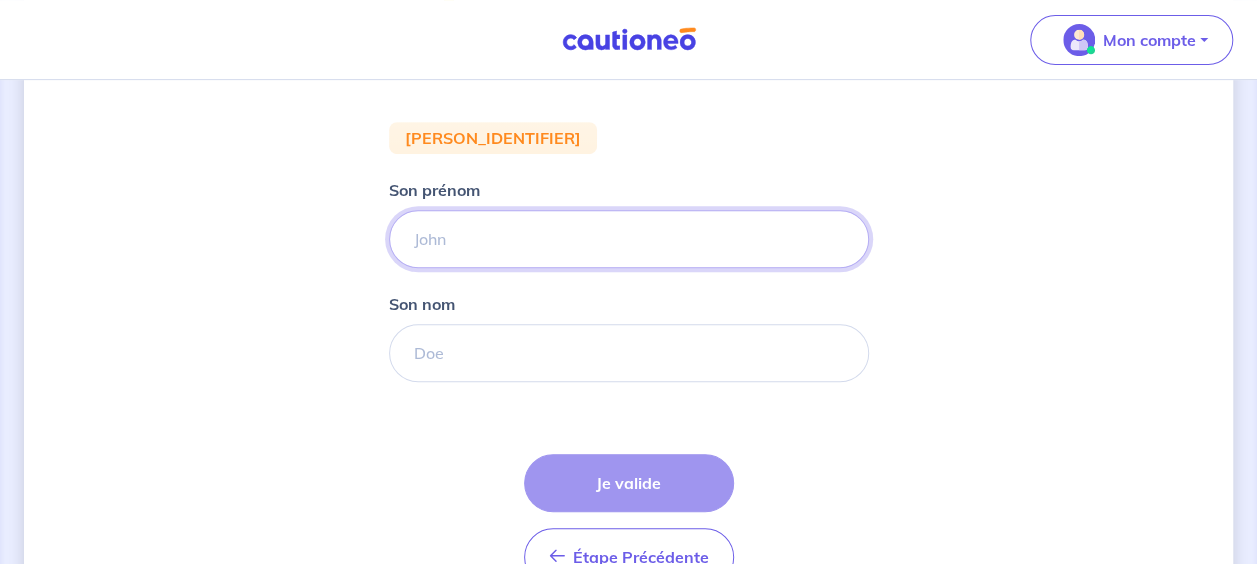 type on "[FIRST]" 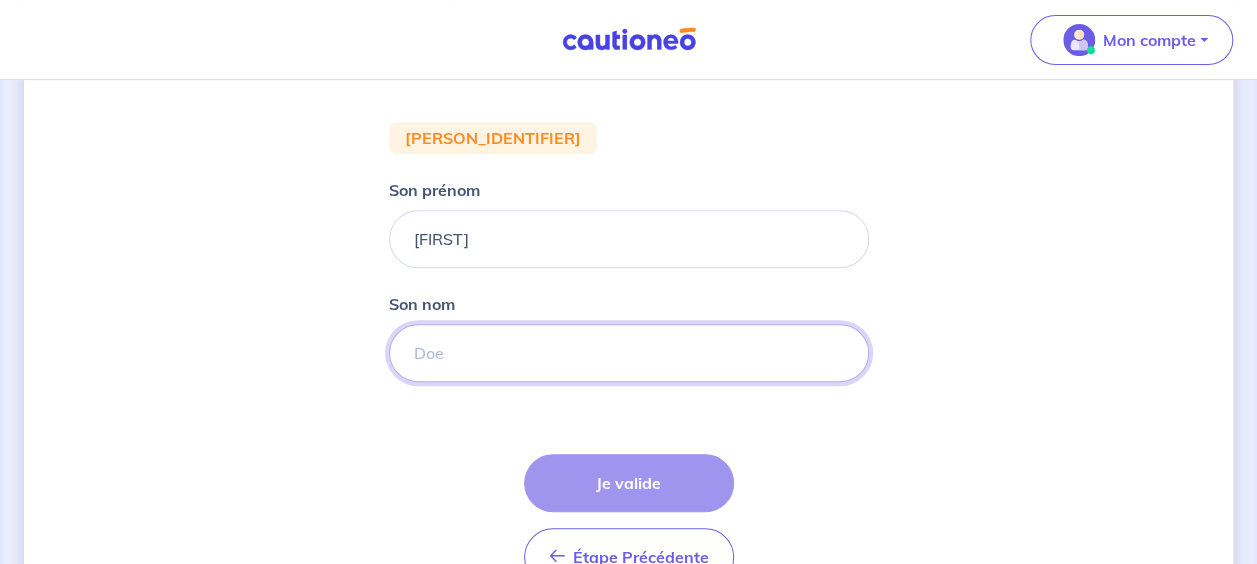 type on "[LAST]" 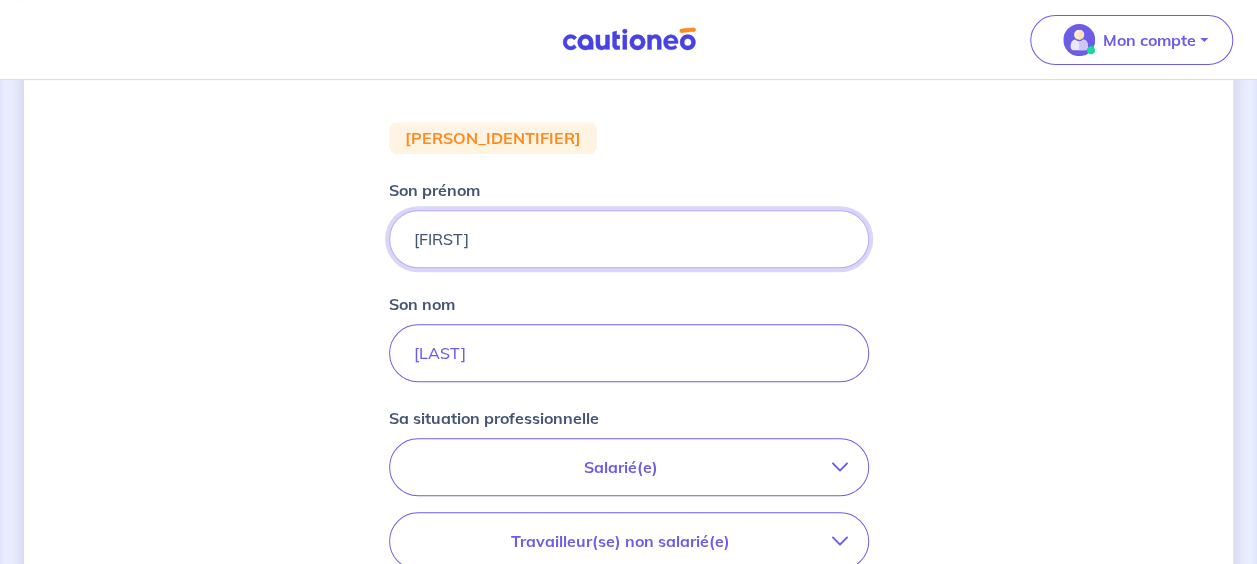 scroll, scrollTop: 582, scrollLeft: 0, axis: vertical 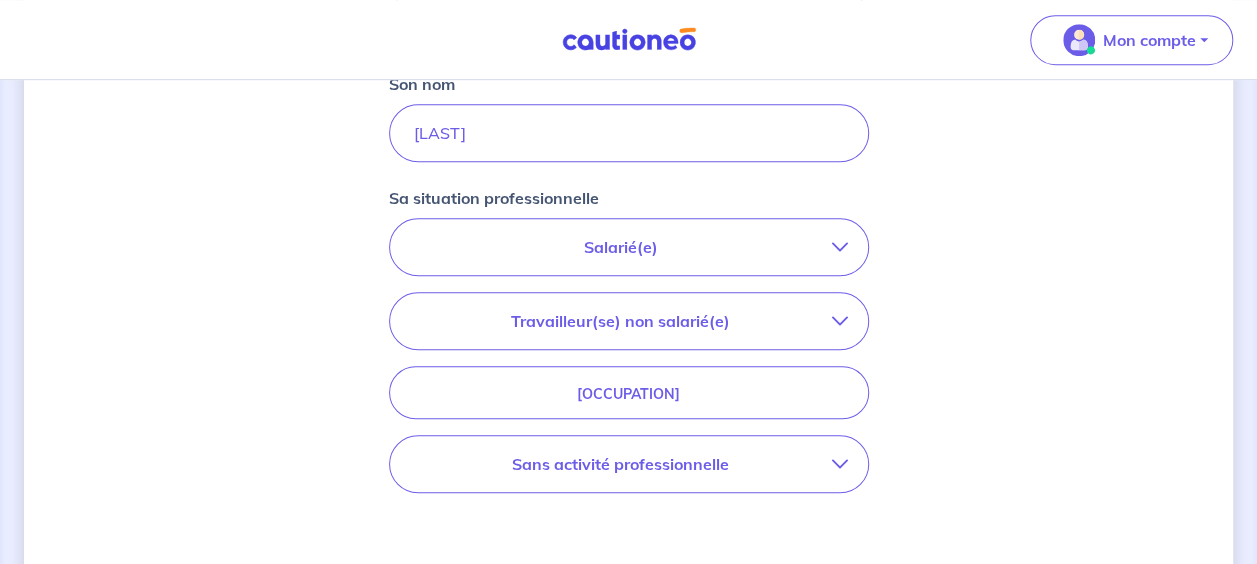 click on "Salarié(e)" at bounding box center (621, 247) 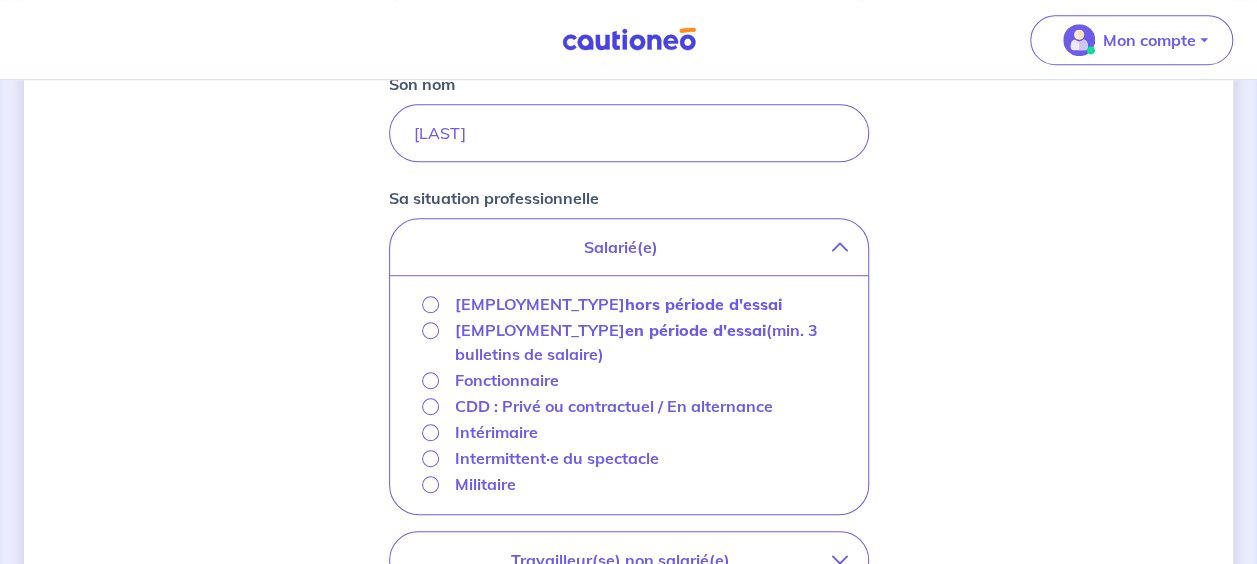 click on "hors période d'essai" at bounding box center (703, 304) 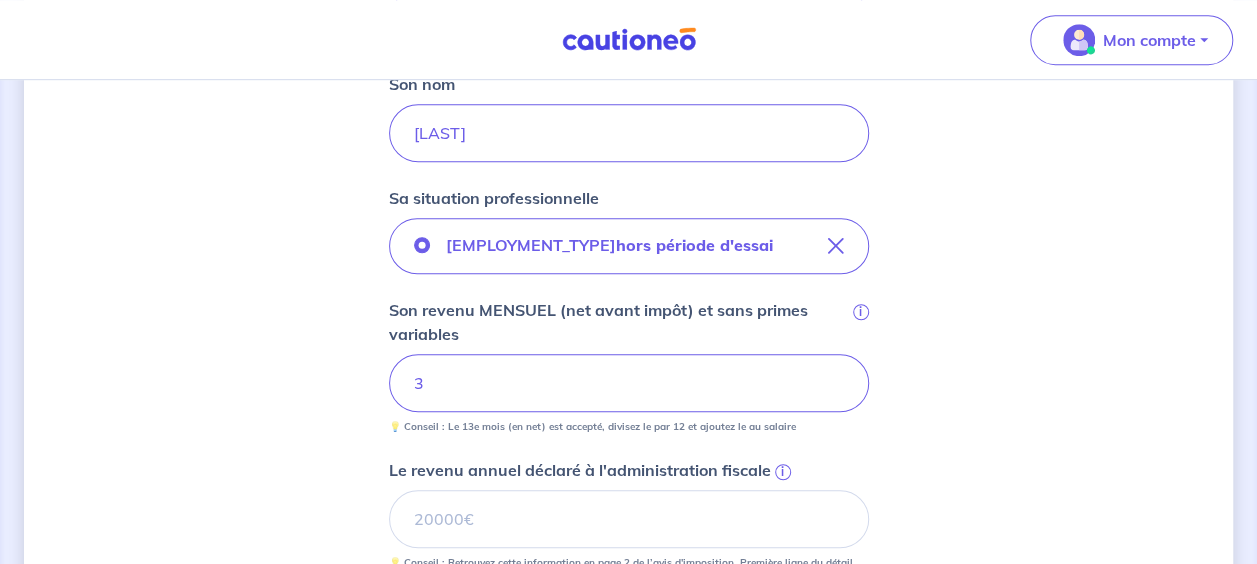 type 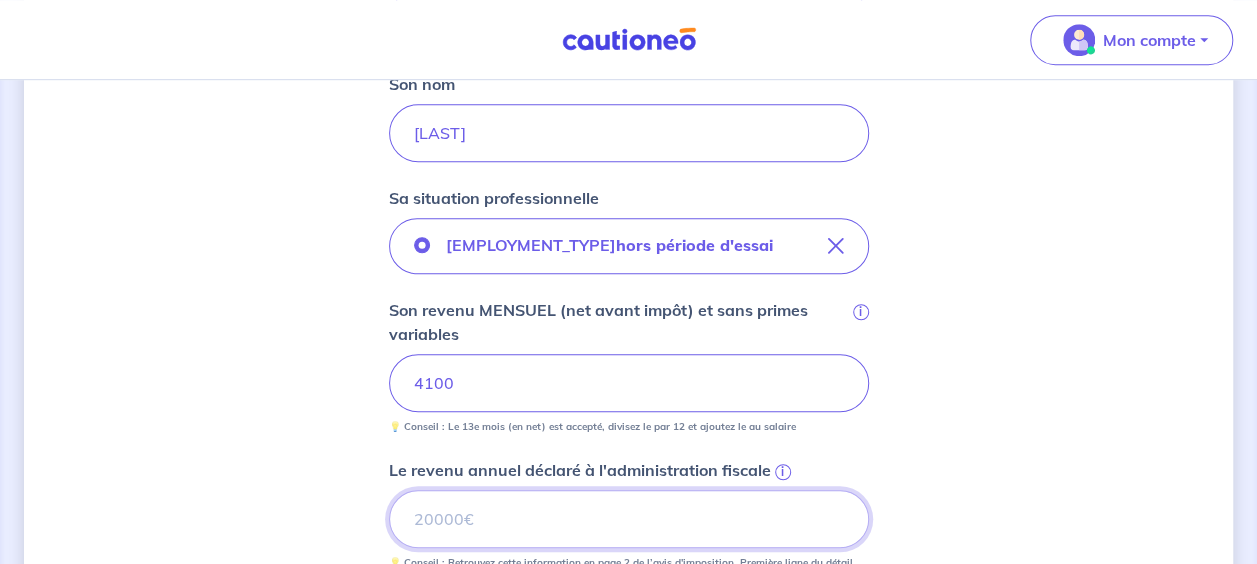click on "Le revenu annuel déclaré à l'administration fiscale i" at bounding box center (629, 519) 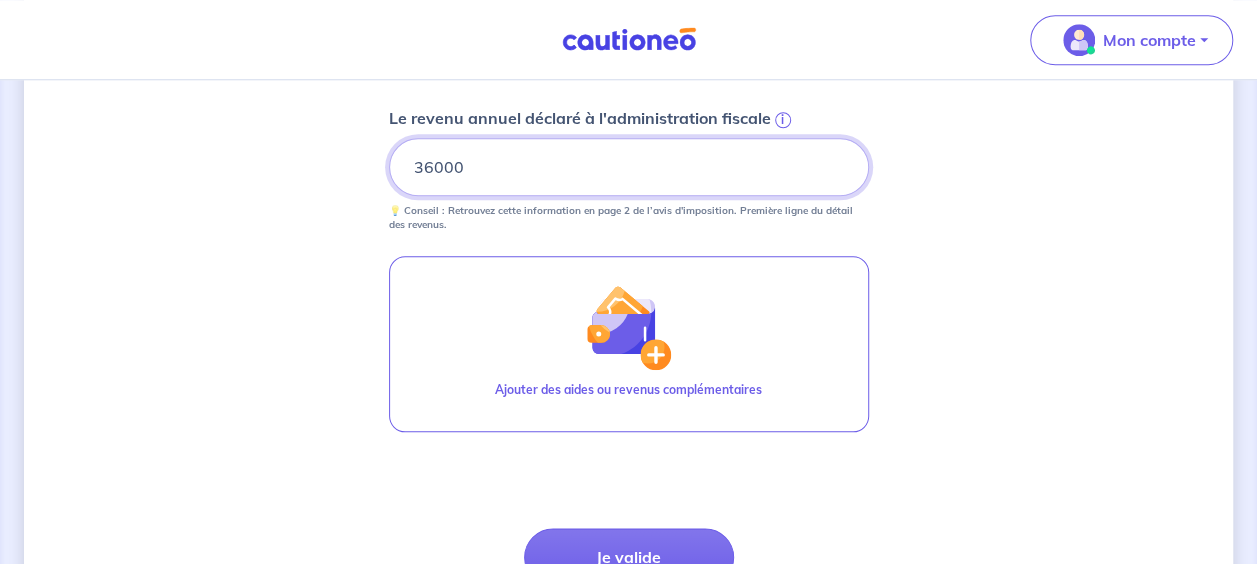 scroll, scrollTop: 1008, scrollLeft: 0, axis: vertical 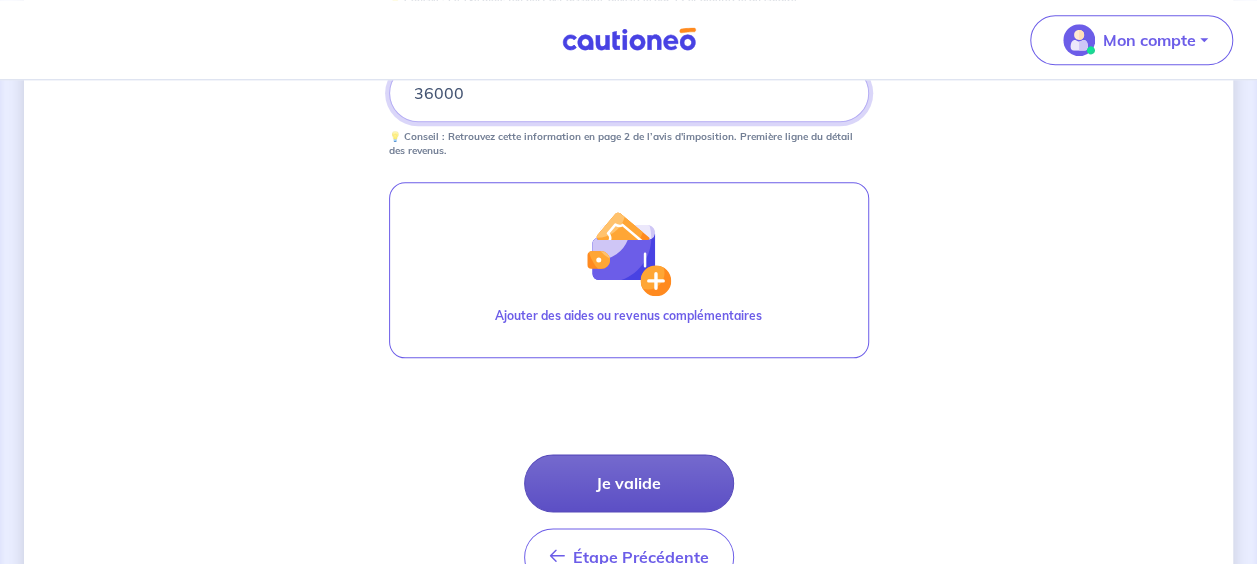 type on "36000" 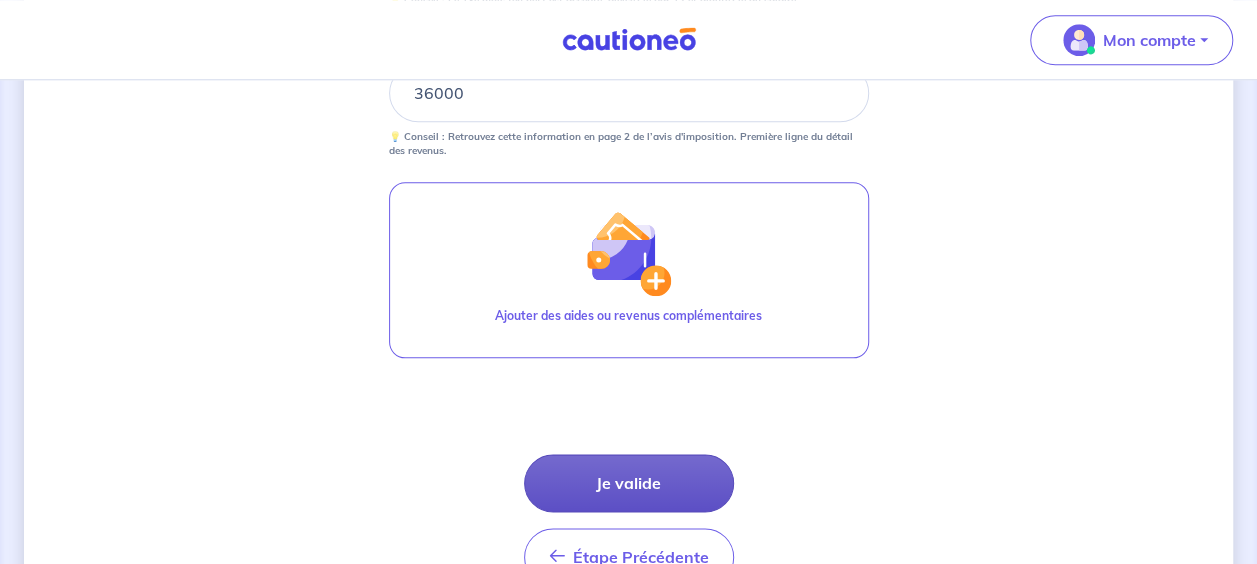 click on "Je valide" at bounding box center (629, 483) 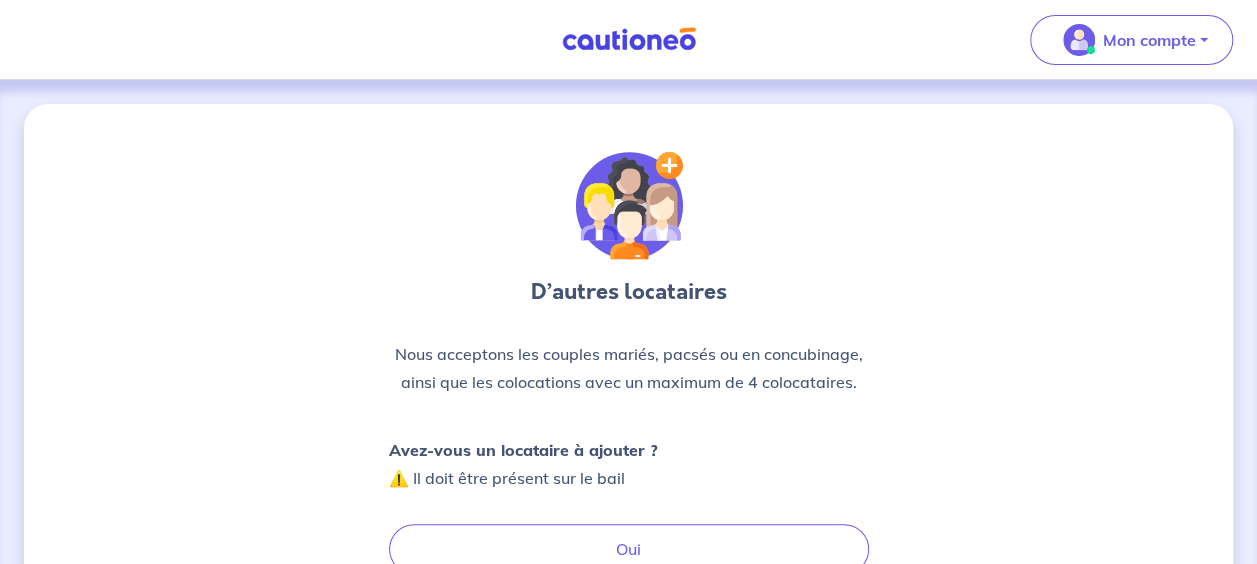 scroll, scrollTop: 107, scrollLeft: 0, axis: vertical 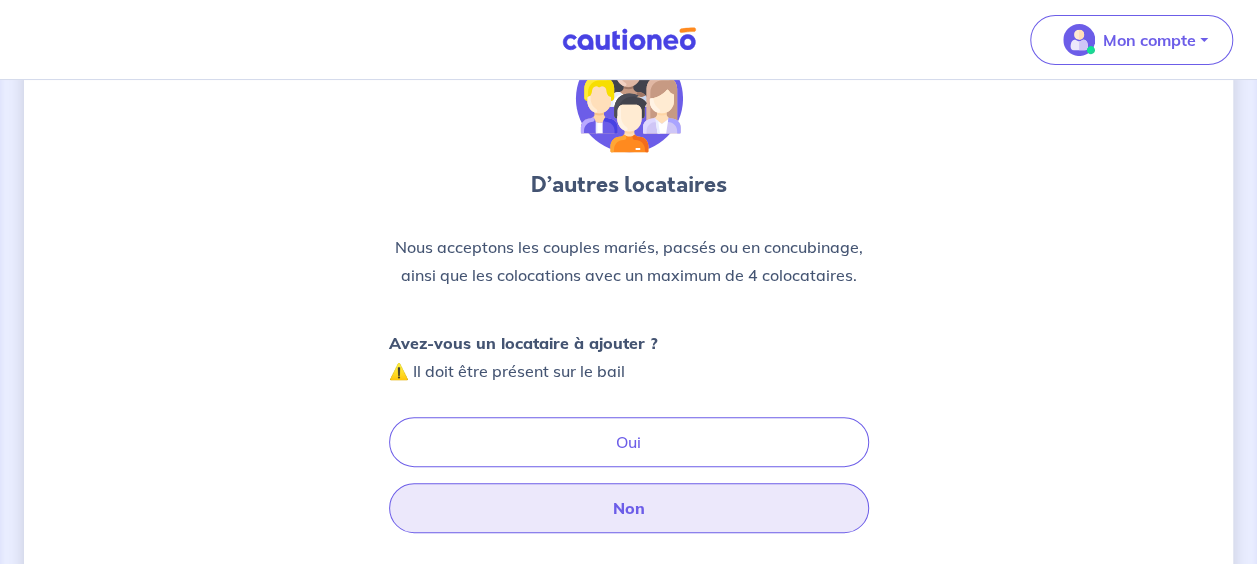 click on "Non" at bounding box center (629, 508) 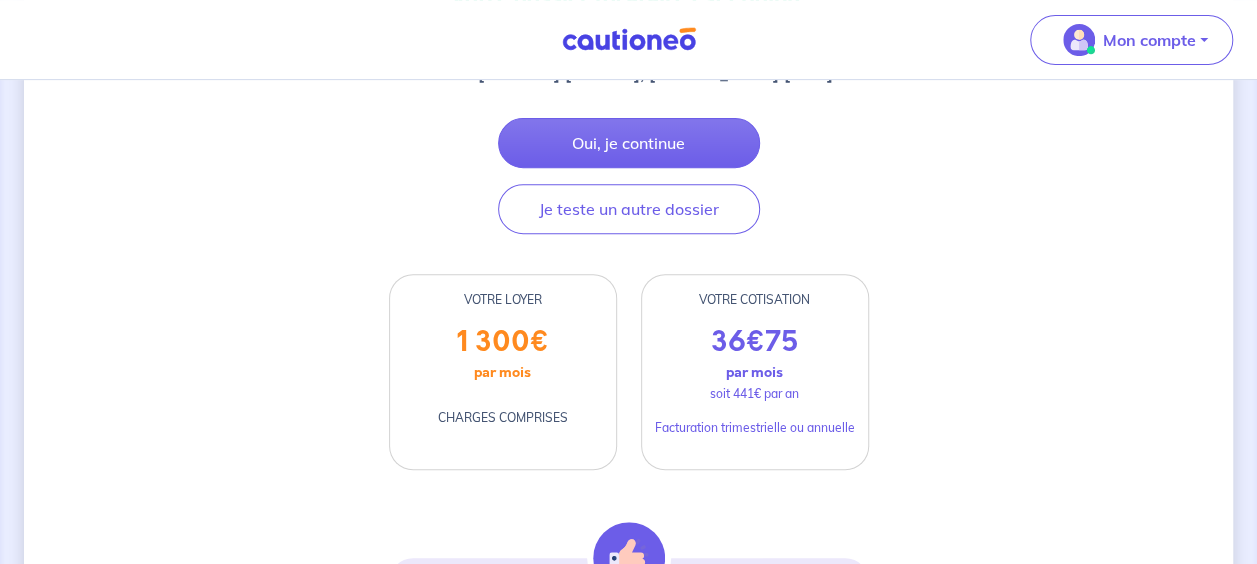 scroll, scrollTop: 224, scrollLeft: 0, axis: vertical 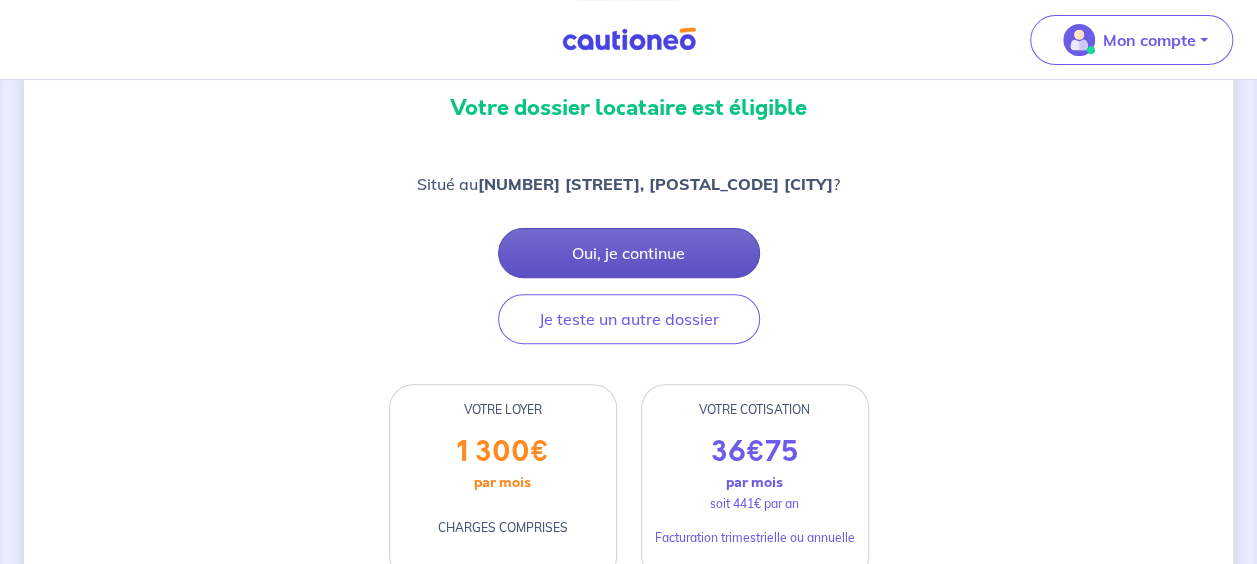 click on "Oui, je continue" at bounding box center (629, 253) 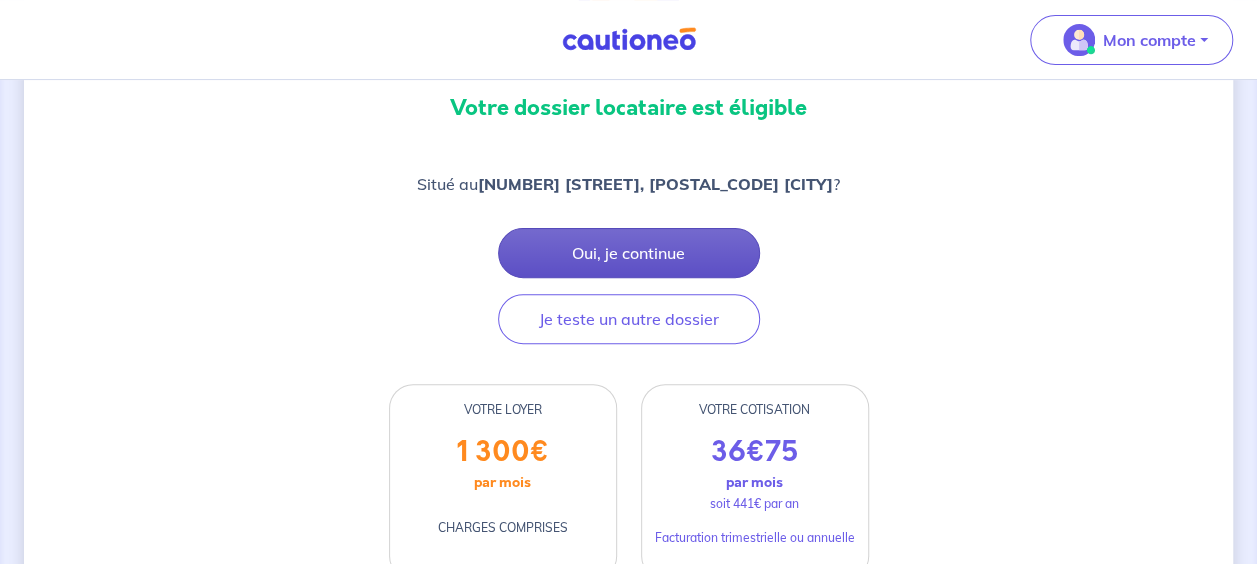scroll, scrollTop: 0, scrollLeft: 0, axis: both 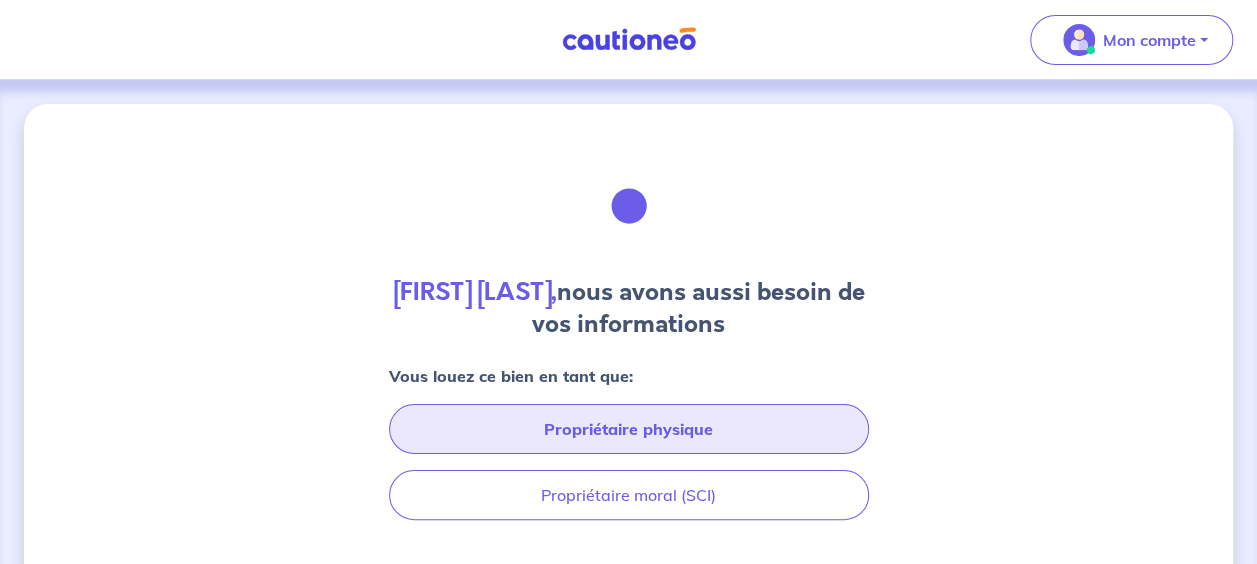 click on "Propriétaire physique" at bounding box center (629, 429) 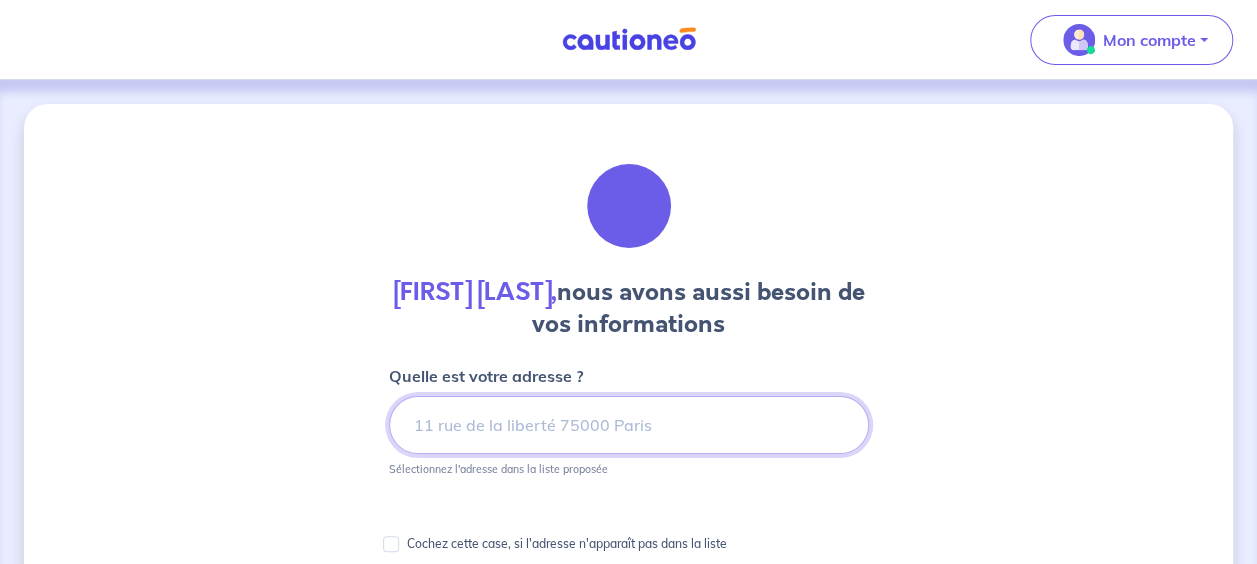 click at bounding box center [629, 425] 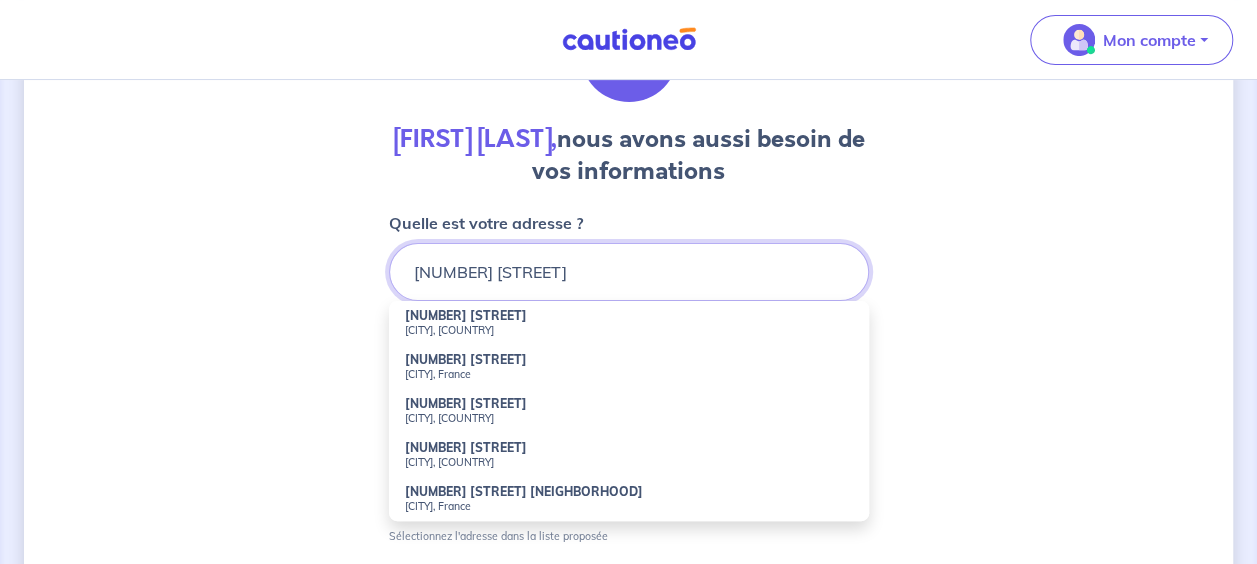 scroll, scrollTop: 157, scrollLeft: 0, axis: vertical 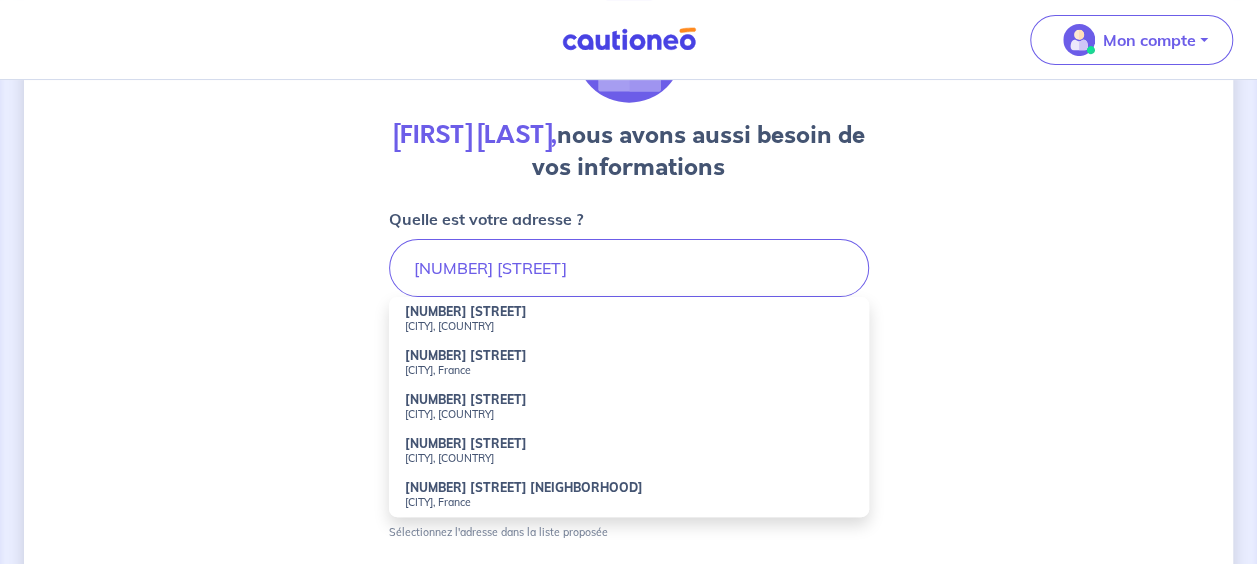 click on "[NUMBER] [STREET] [CITY], [COUNTRY]" at bounding box center [629, 451] 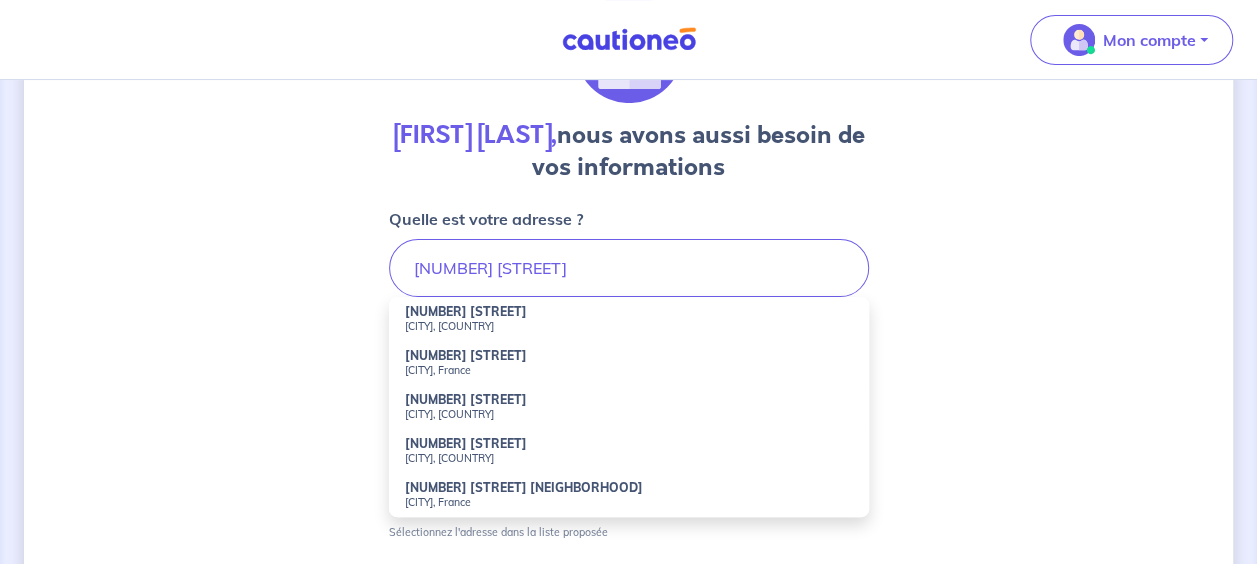type on "[NUMBER] [STREET], [CITY], France" 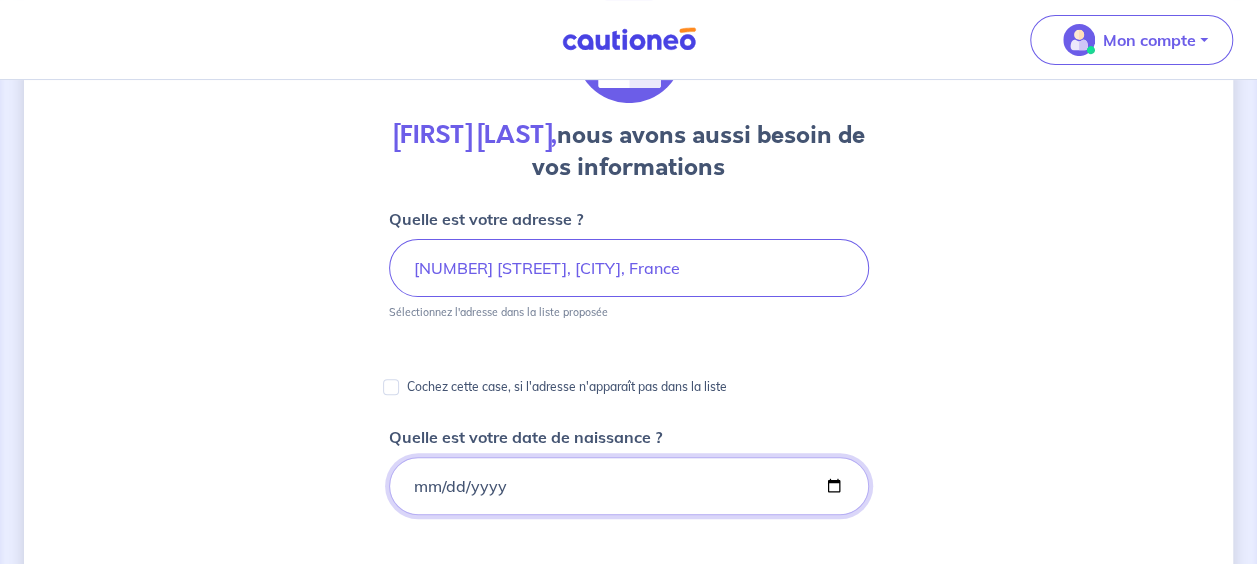 click on "Quelle est votre date de naissance ?" at bounding box center (629, 486) 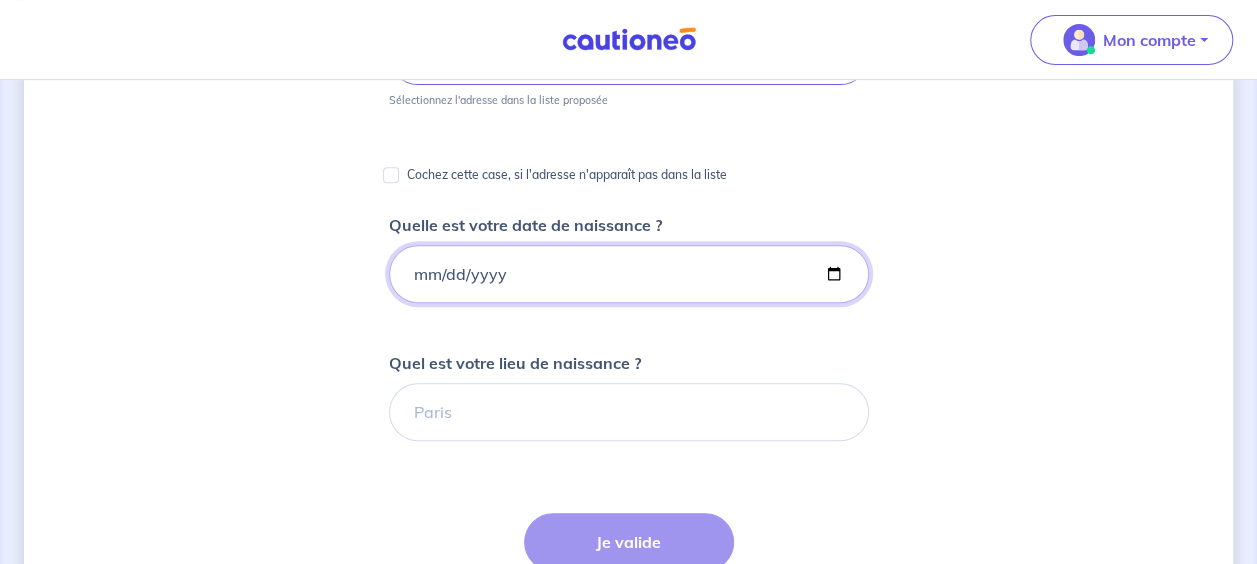 scroll, scrollTop: 439, scrollLeft: 0, axis: vertical 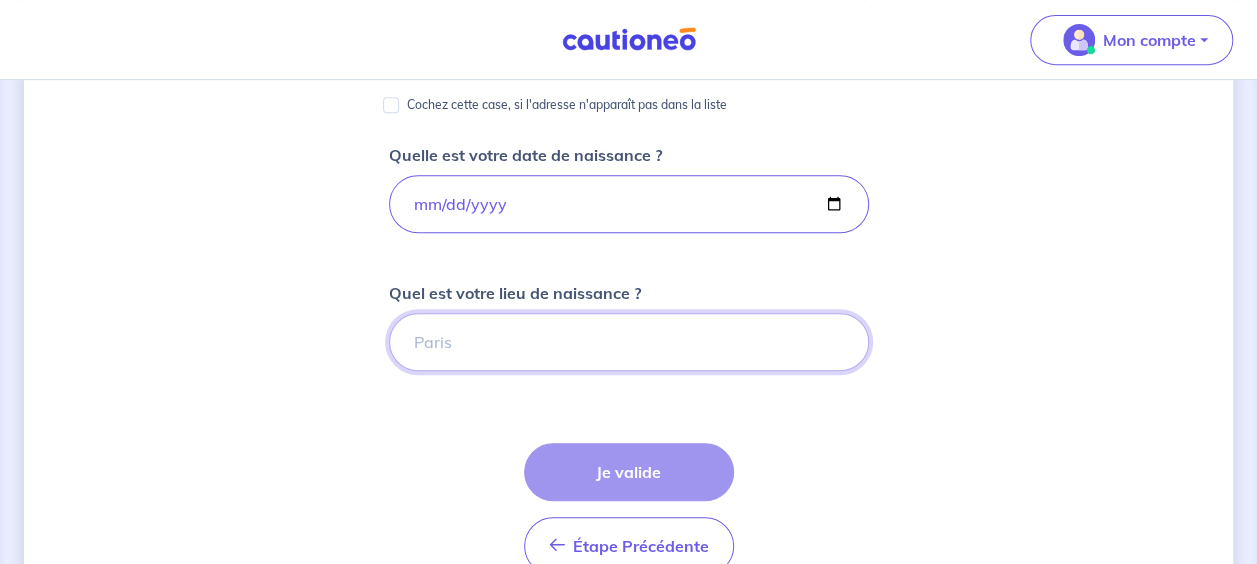 click on "Quel est votre lieu de naissance ?" at bounding box center (629, 342) 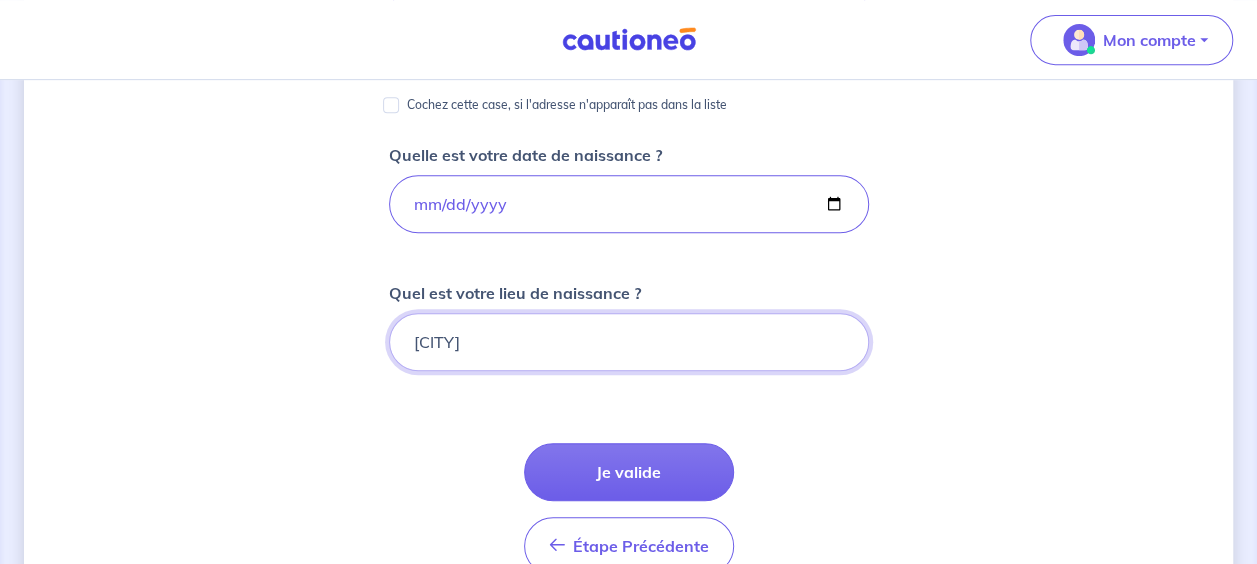 type on "[CITY]" 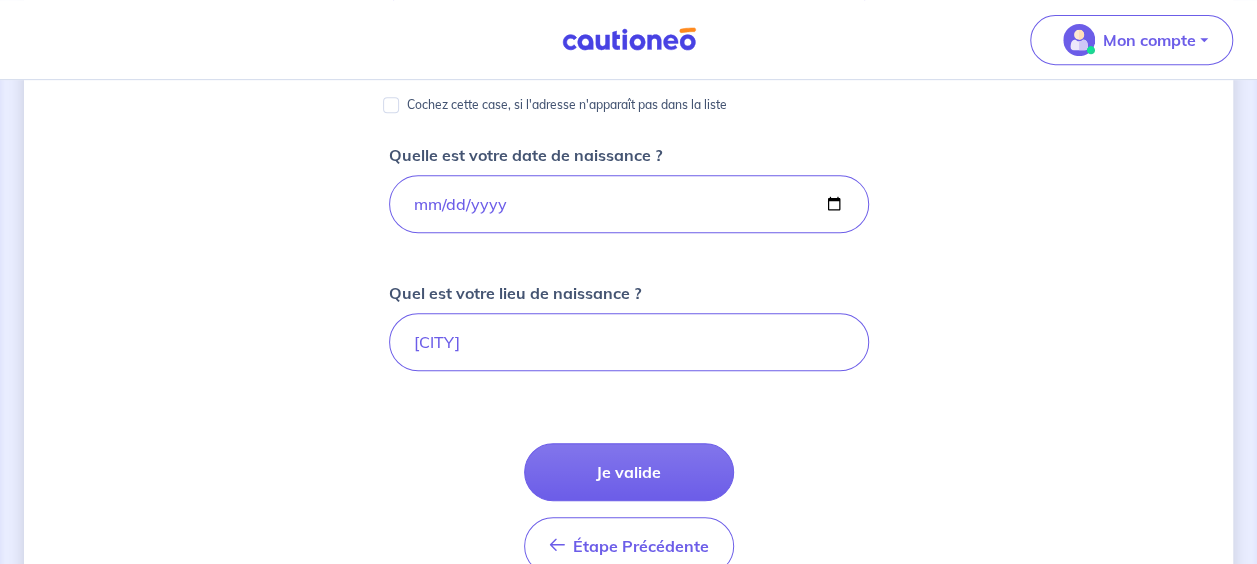 click on "Quelle est votre adresse ? [NUMBER] [STREET], [CITY], [COUNTRY] Sélectionnez l'adresse dans la liste proposée Cochez cette case, si l'adresse n'apparaît pas dans la liste Quelle est votre date de naissance ? [DATE] Quel est votre lieu de naissance ? [CITY] Étape Précédente Précédent Je valide Je valide À  SAVOIR Actuellement, nous ne pouvons inscrire qu'un seul propriétaire sur le contrat. Si vous n'êtes pas le seul propriétaire du logement, rassurez-vous le bien est tout autant garanti." at bounding box center [629, 414] 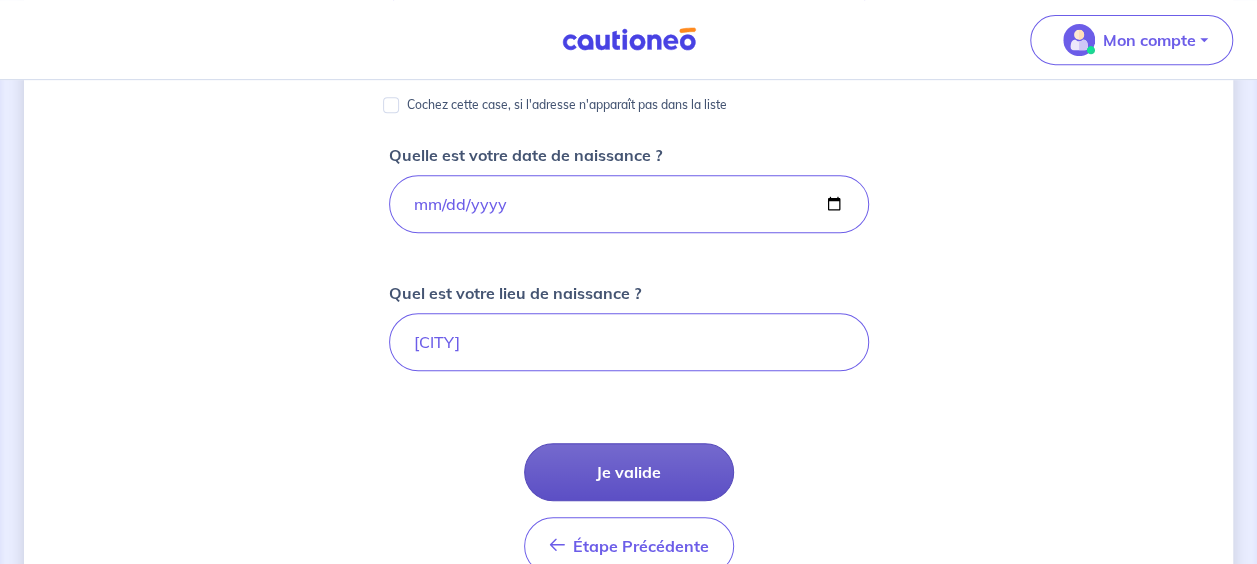 click on "Je valide" at bounding box center [629, 472] 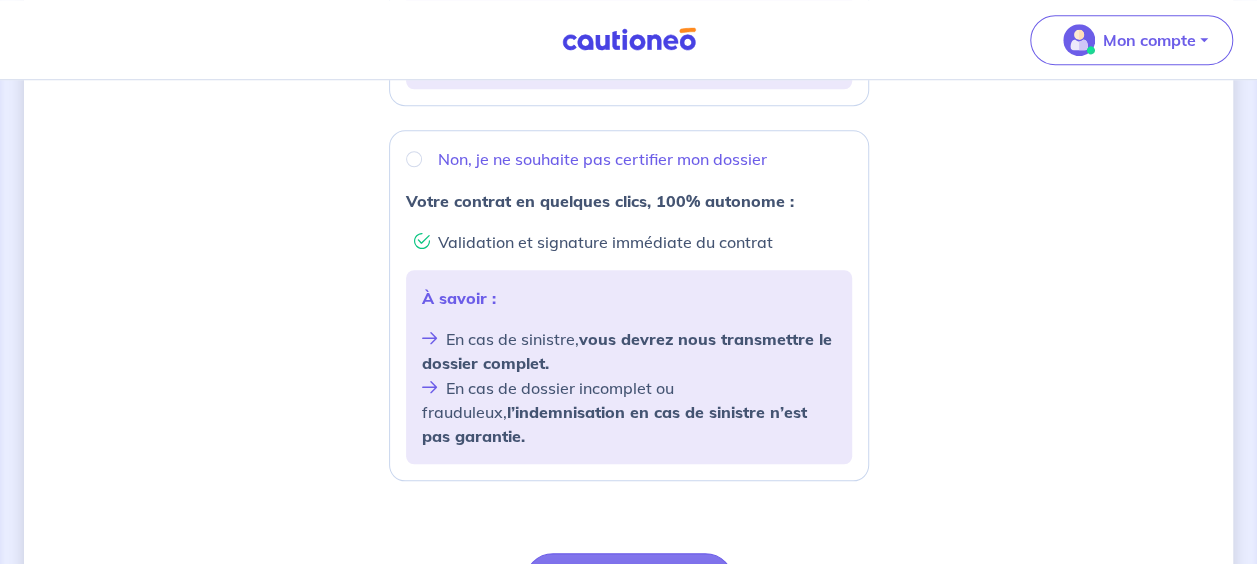 scroll, scrollTop: 743, scrollLeft: 0, axis: vertical 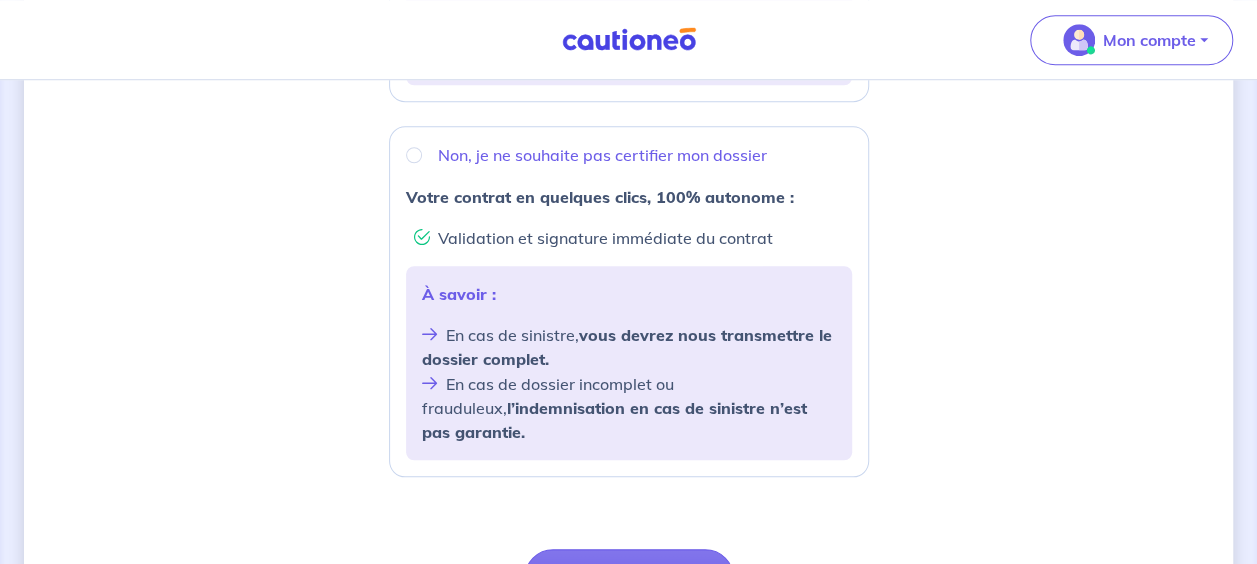 click on "Non, je ne souhaite pas certifier mon dossier Votre contrat en quelques clics, 100% autonome :
Validation et signature immédiate du contrat
À savoir :
En cas de sinistre,  vous devrez nous transmettre le dossier complet.
En cas de dossier incomplet ou frauduleux,  l’indemnisation en cas de sinistre n’est pas garantie." at bounding box center [629, 301] 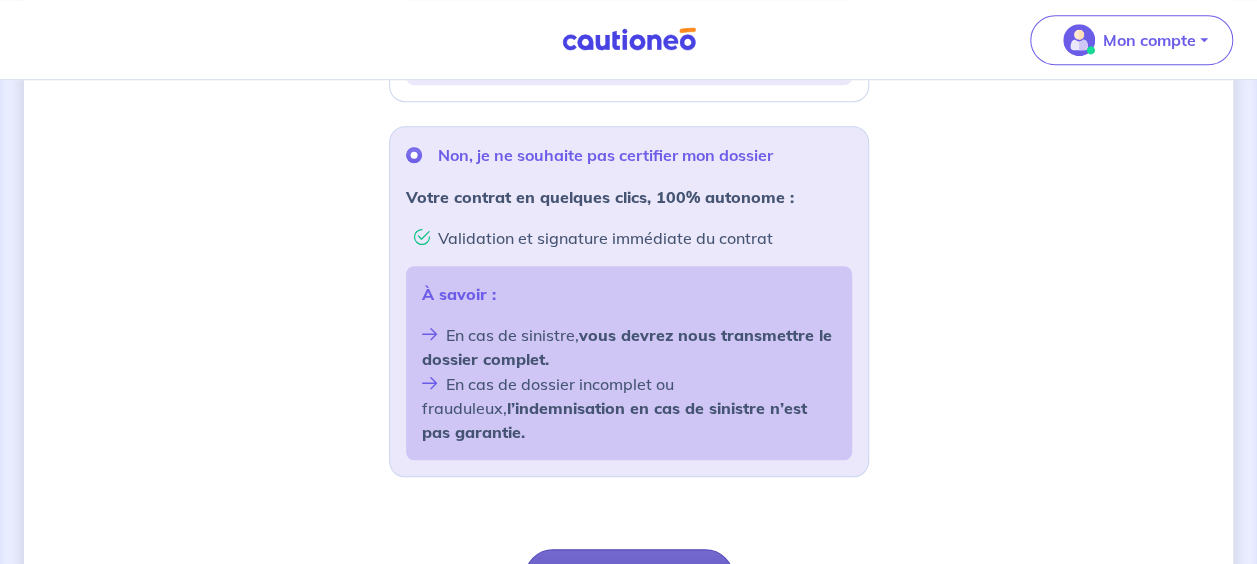 click on "Confirmer" at bounding box center [629, 578] 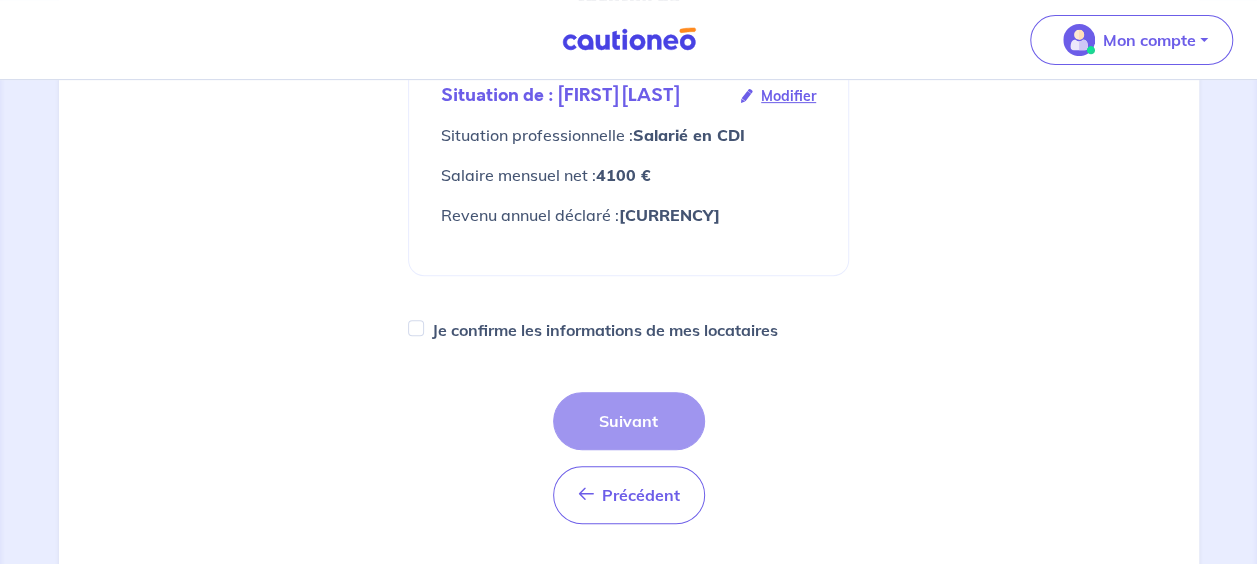scroll, scrollTop: 538, scrollLeft: 0, axis: vertical 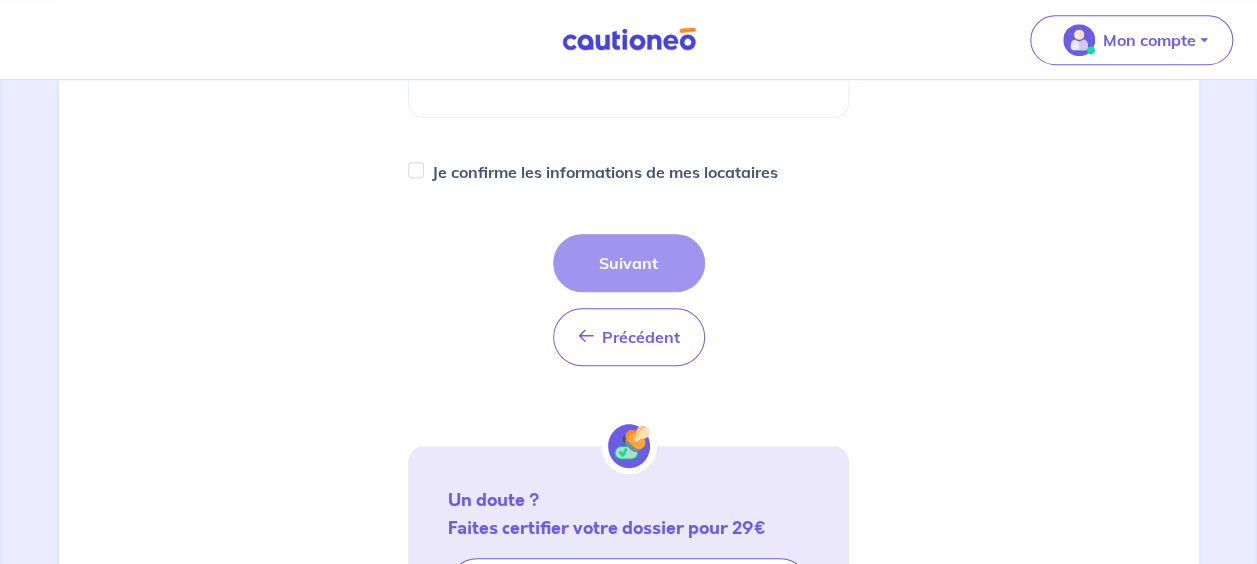 click on "Je confirme les informations de mes locataires" at bounding box center [605, 172] 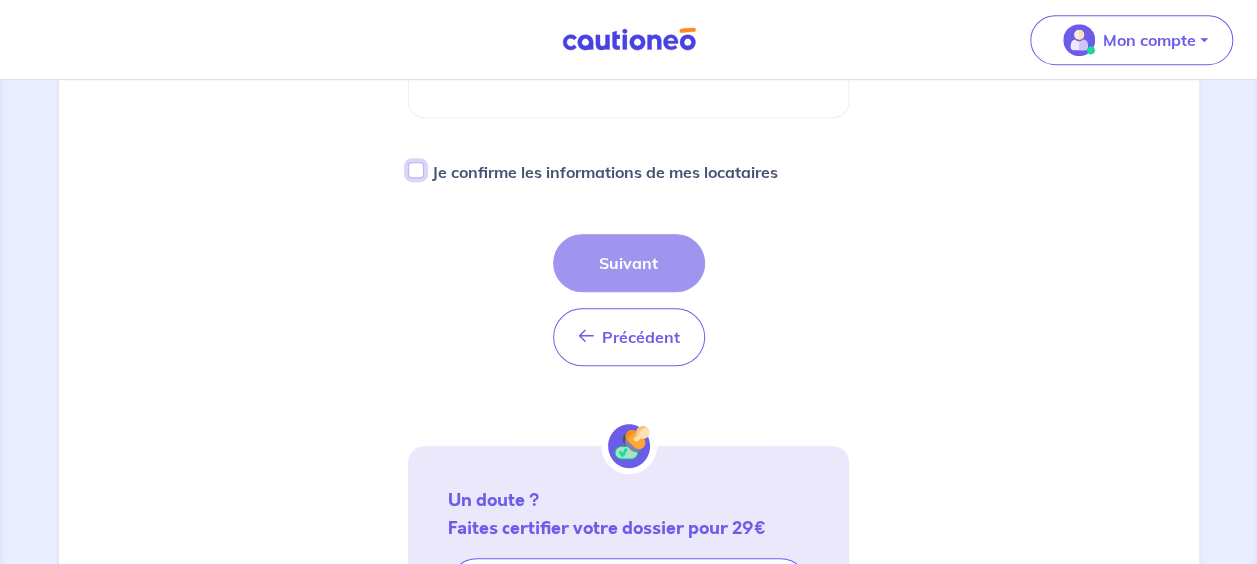 click on "Je confirme les informations de mes locataires" at bounding box center [416, 170] 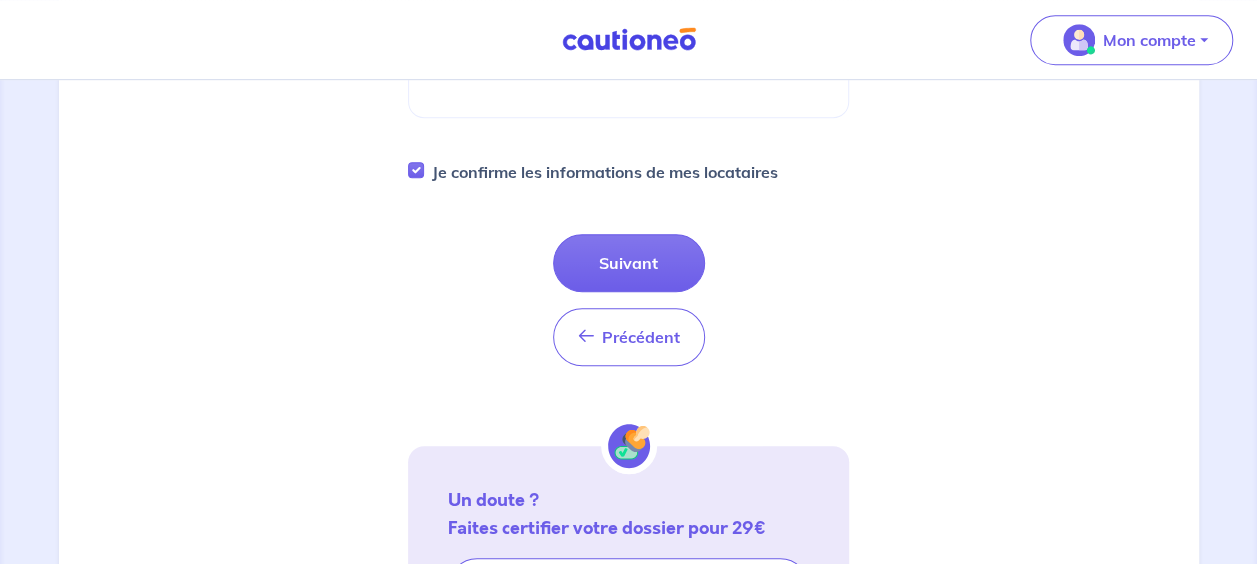 click on "Situation de : [LAST] [LAST] Modifier Situation professionnelle :  Salarié en CDI Salaire mensuel net :  [CURRENCY][NUMBER] € Revenu annuel déclaré :  [NUMBER] € Je confirme les informations de mes locataires Précédent Précédent Suivant Un doute ?
Faites certifier votre dossier pour 29€ Je fais certifier mon dossier" at bounding box center (628, 135) 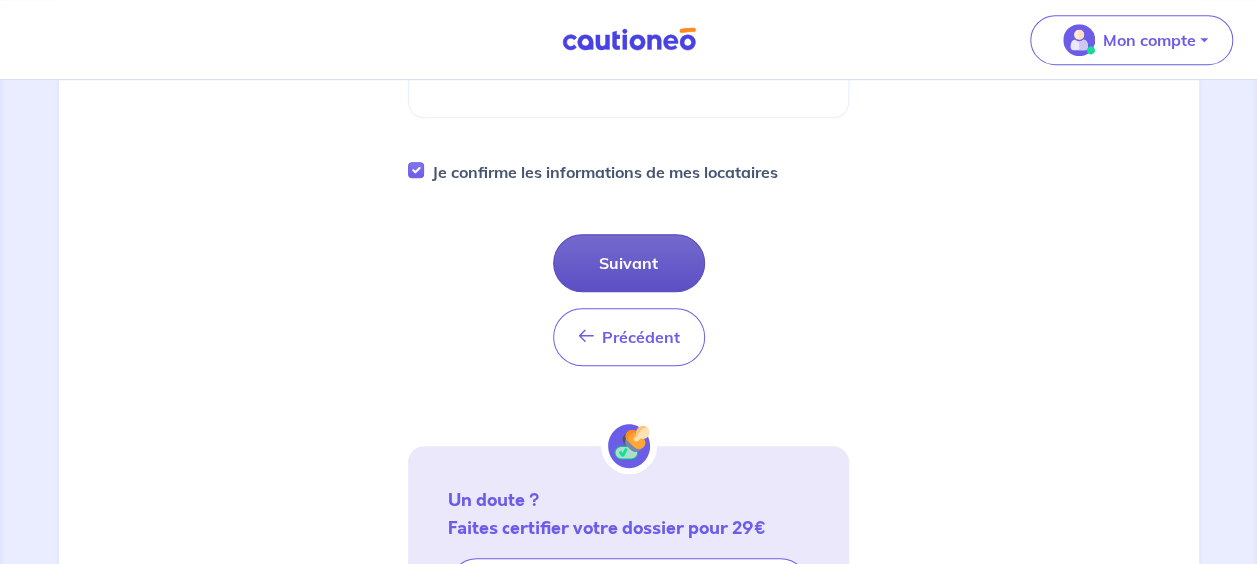 click on "Suivant" at bounding box center [629, 263] 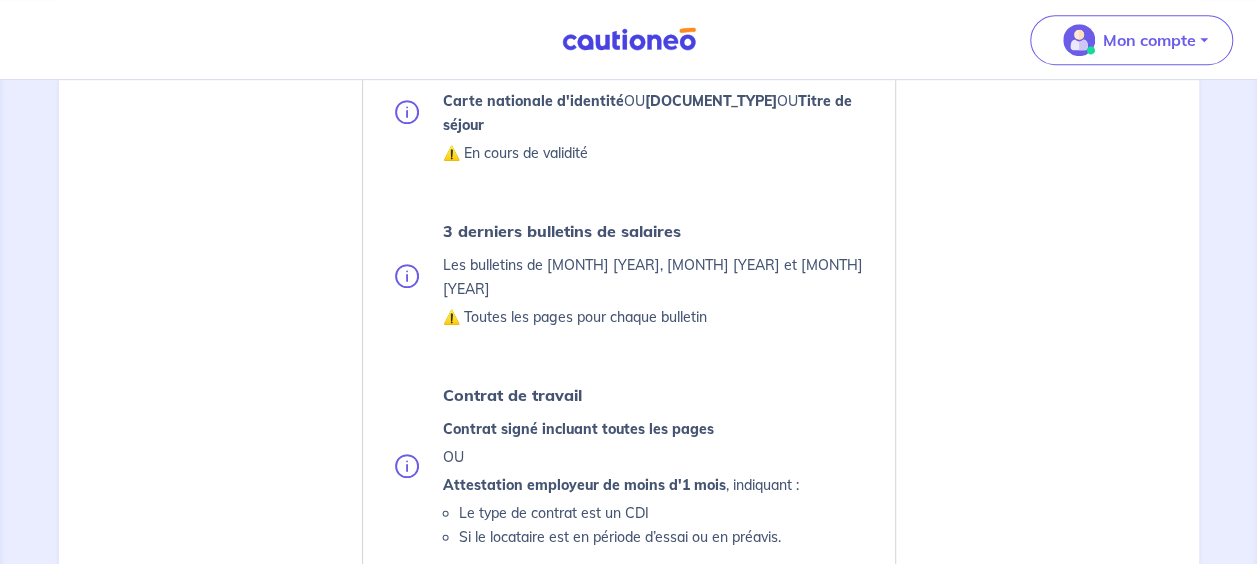 scroll, scrollTop: 432, scrollLeft: 0, axis: vertical 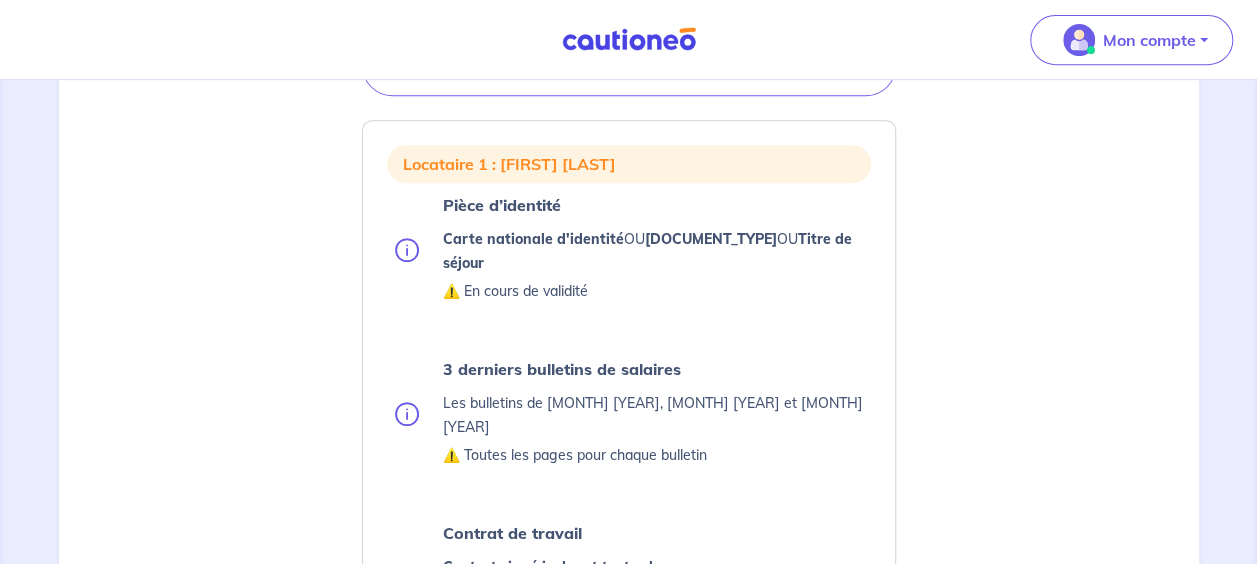 click on "Carte nationale d'identité" at bounding box center [533, 239] 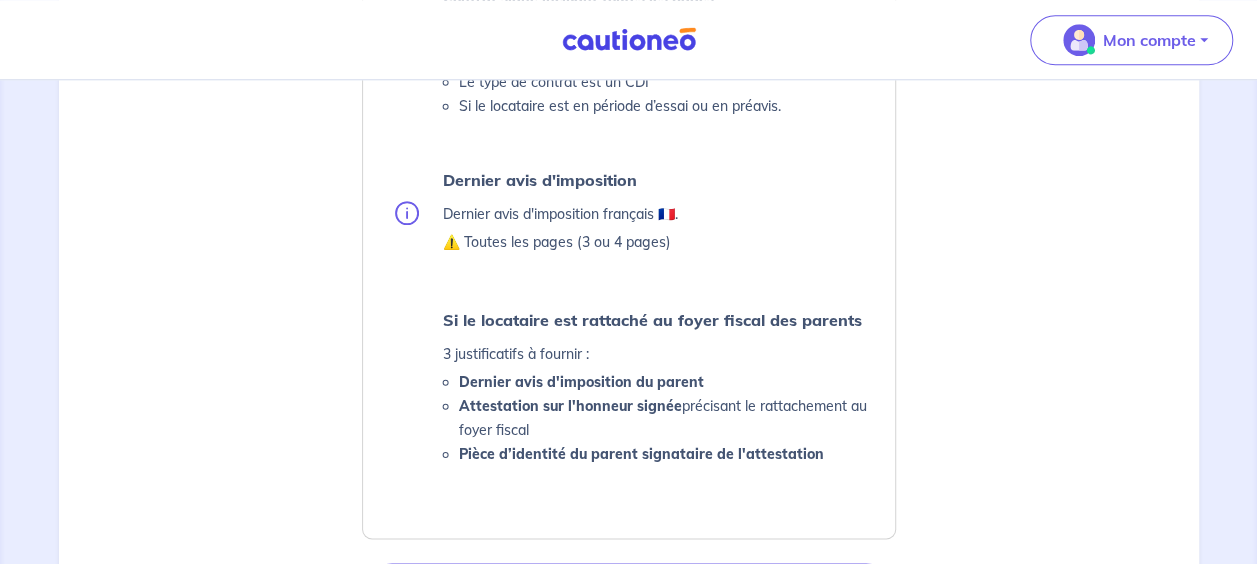 scroll, scrollTop: 1119, scrollLeft: 0, axis: vertical 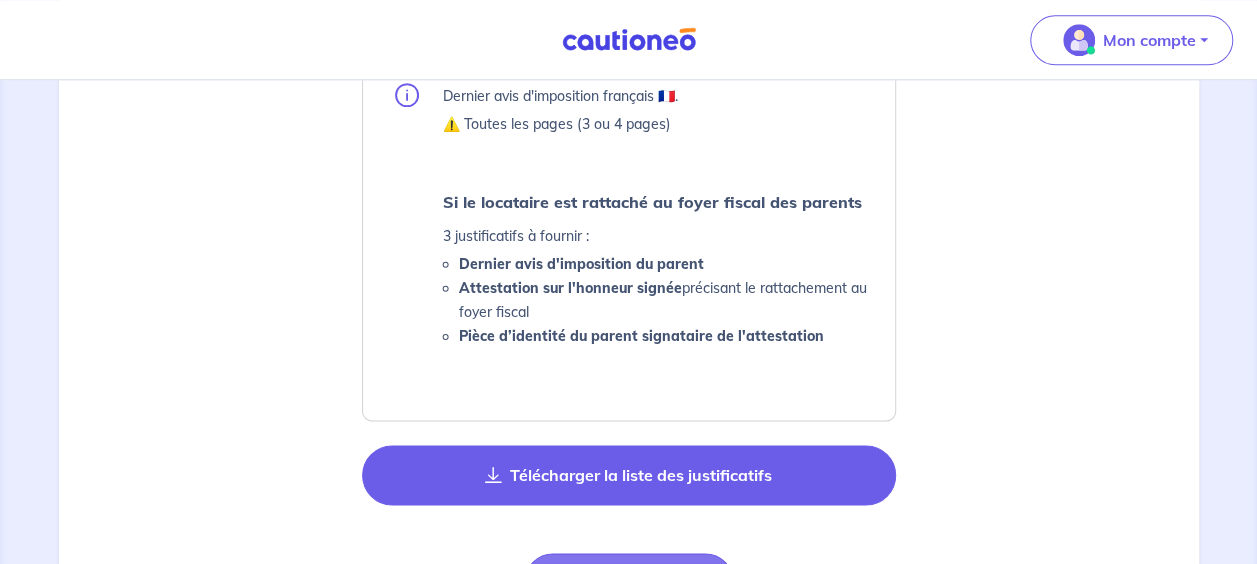 click on "Télécharger la liste des justificatifs" at bounding box center (629, 475) 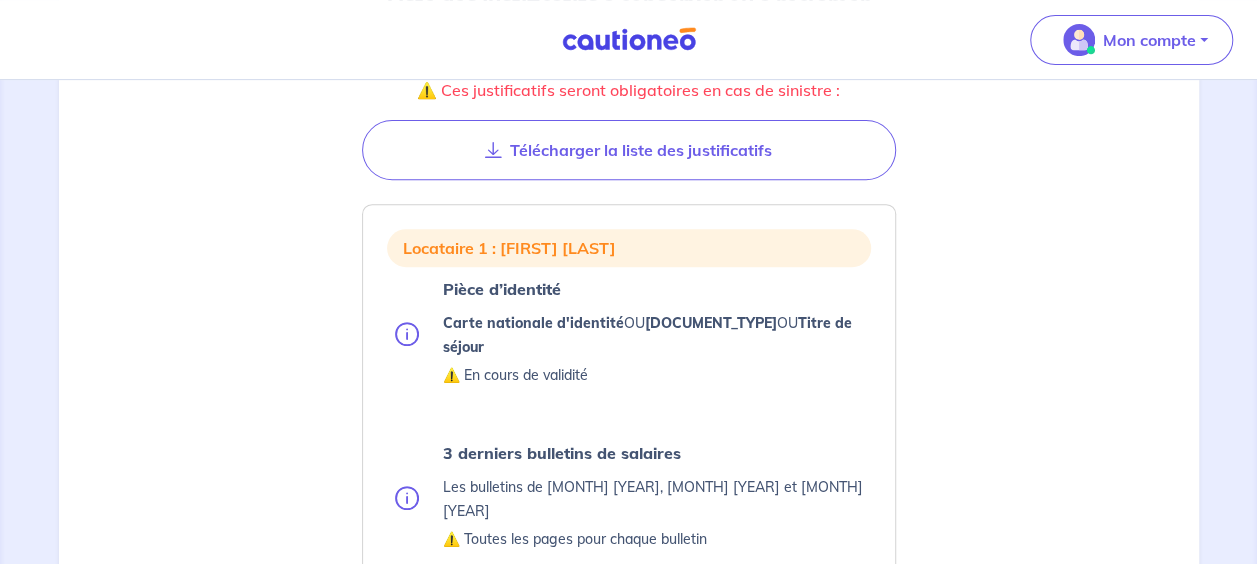 scroll, scrollTop: 329, scrollLeft: 0, axis: vertical 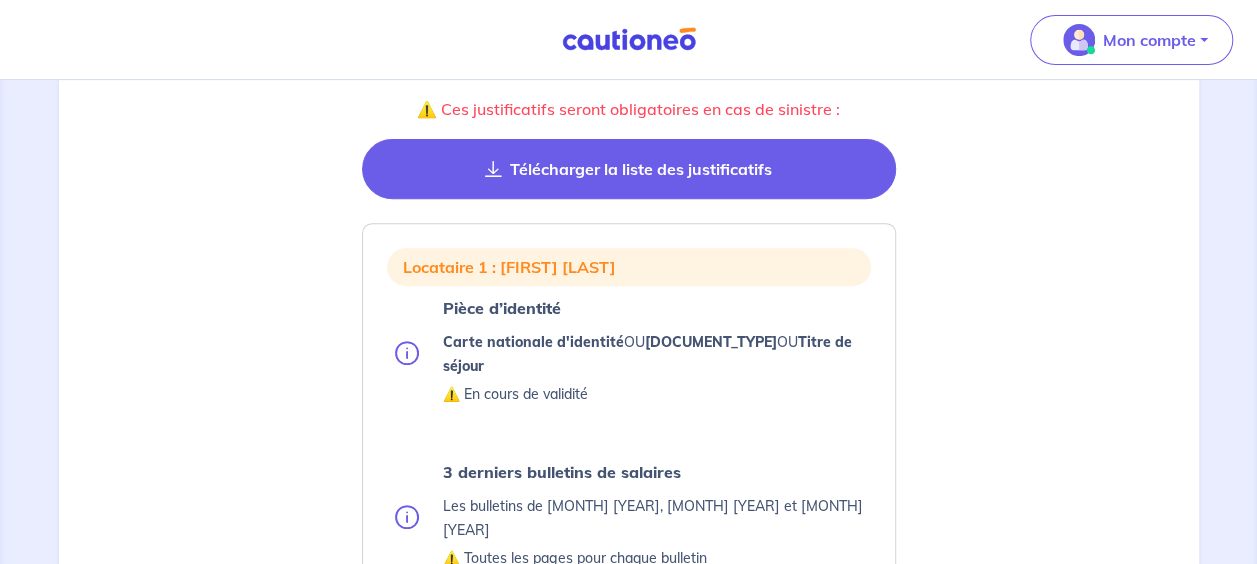click on "Télécharger la liste des justificatifs" at bounding box center (629, 169) 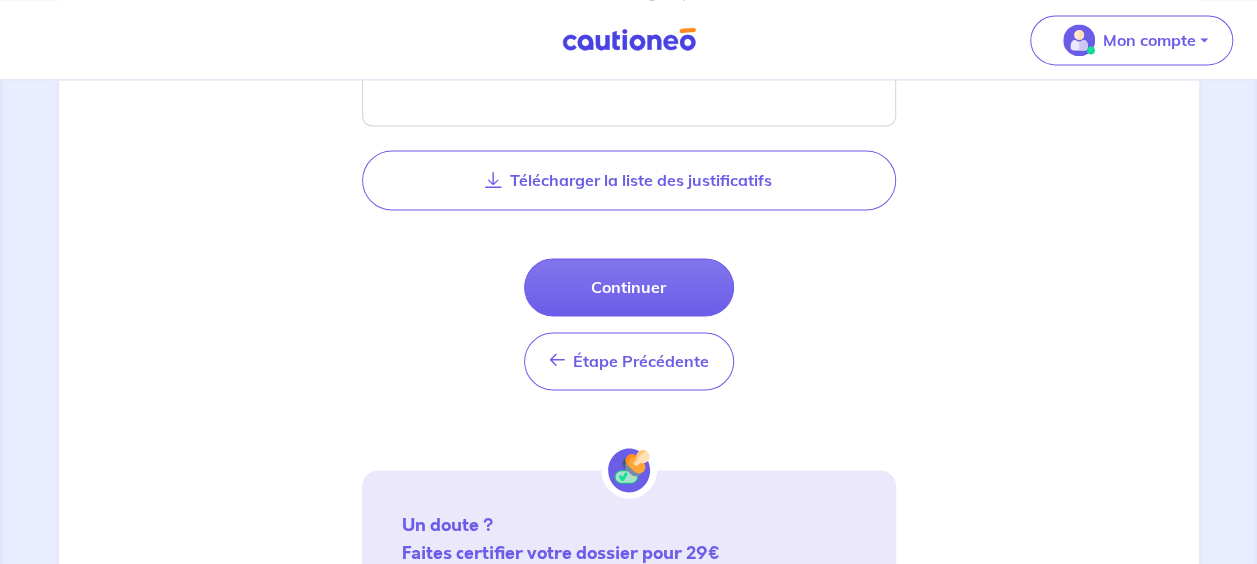 scroll, scrollTop: 1422, scrollLeft: 0, axis: vertical 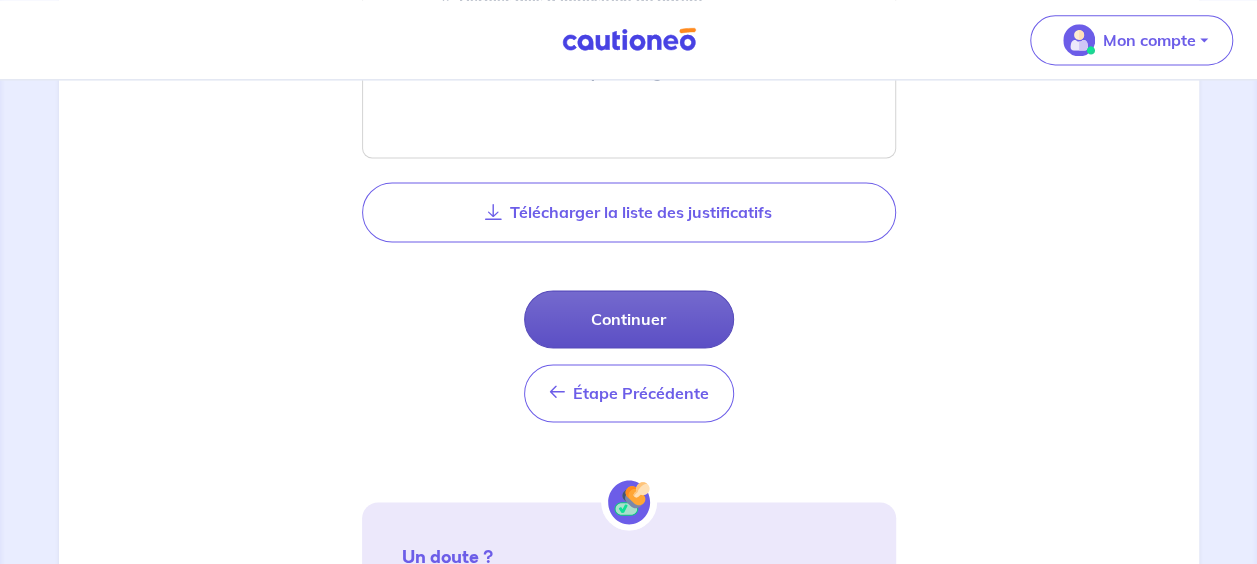 click on "Continuer" at bounding box center (629, 319) 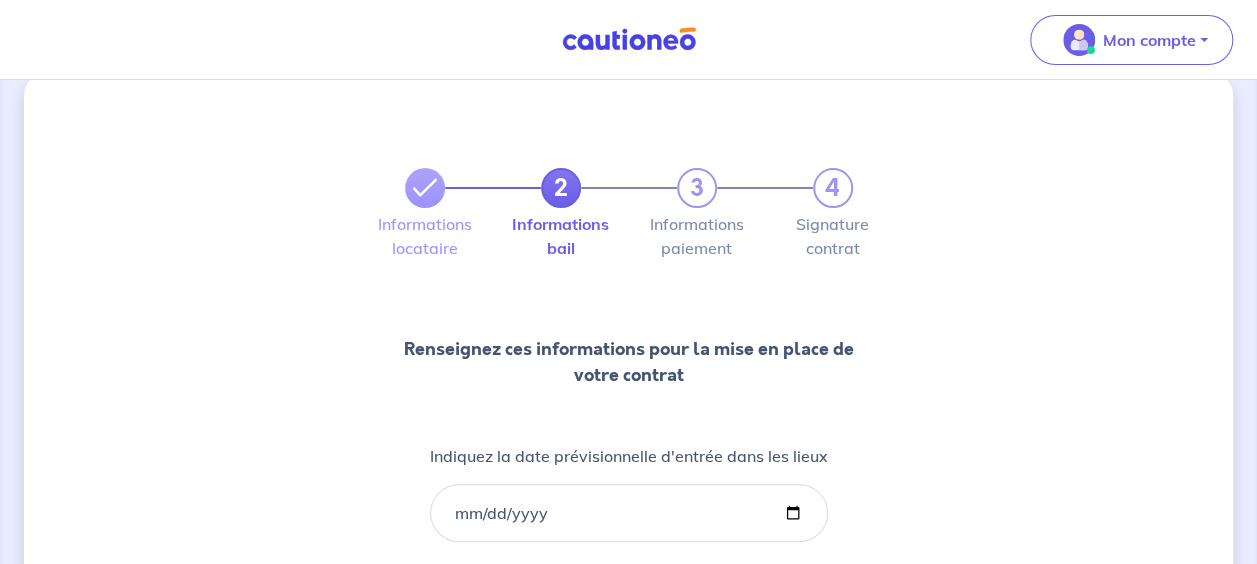 scroll, scrollTop: 0, scrollLeft: 0, axis: both 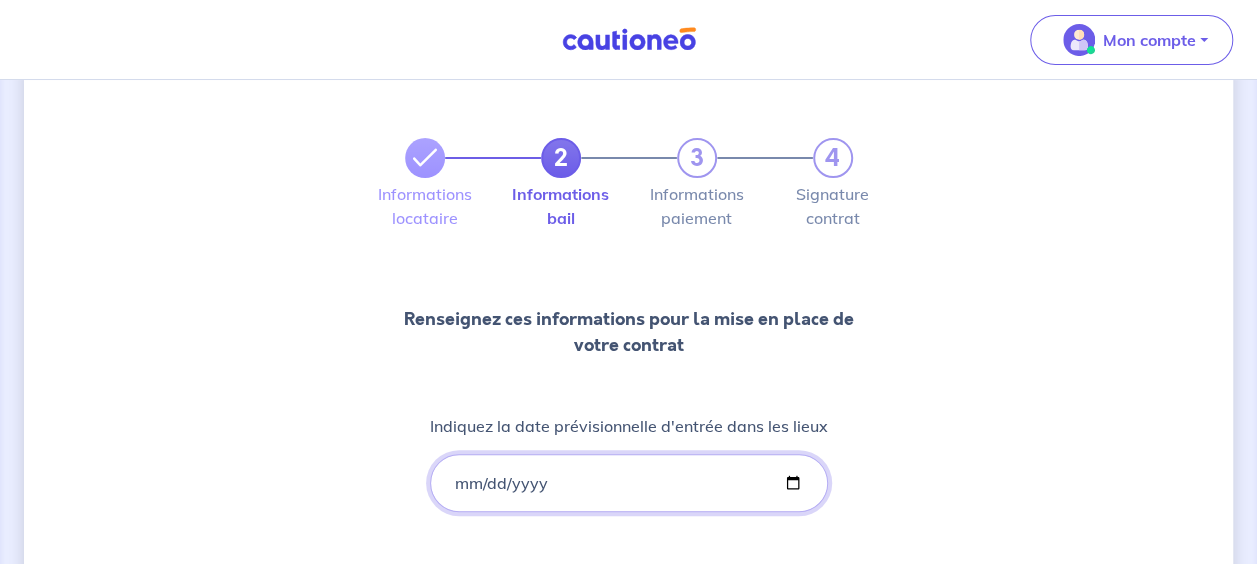 click on "Indiquez la date prévisionnelle d'entrée dans les lieux" at bounding box center [629, 483] 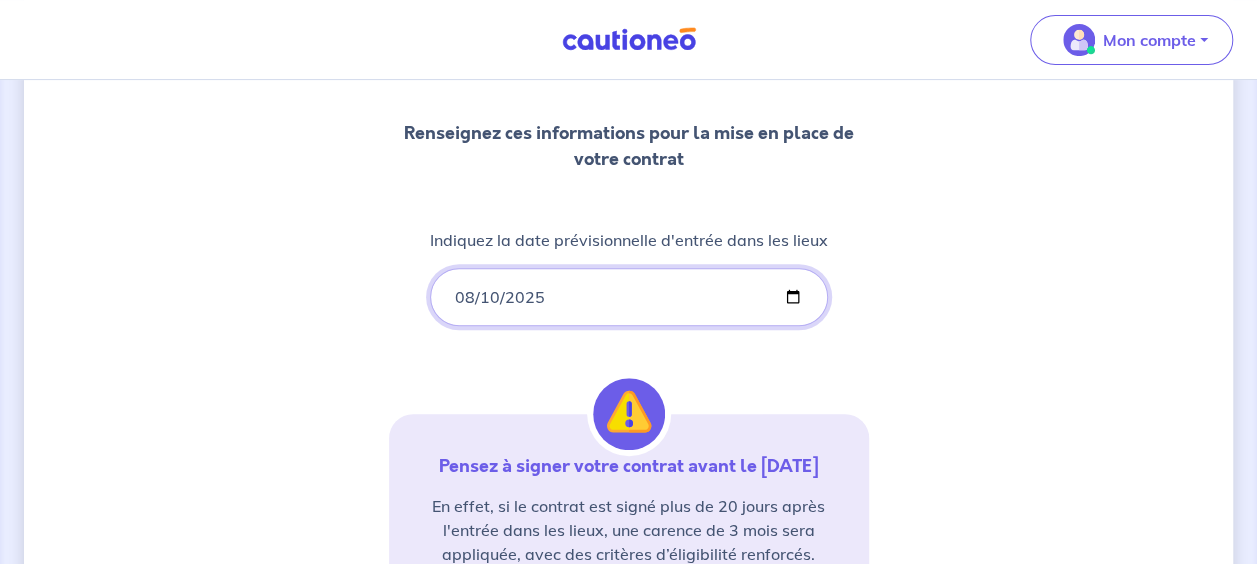 scroll, scrollTop: 408, scrollLeft: 0, axis: vertical 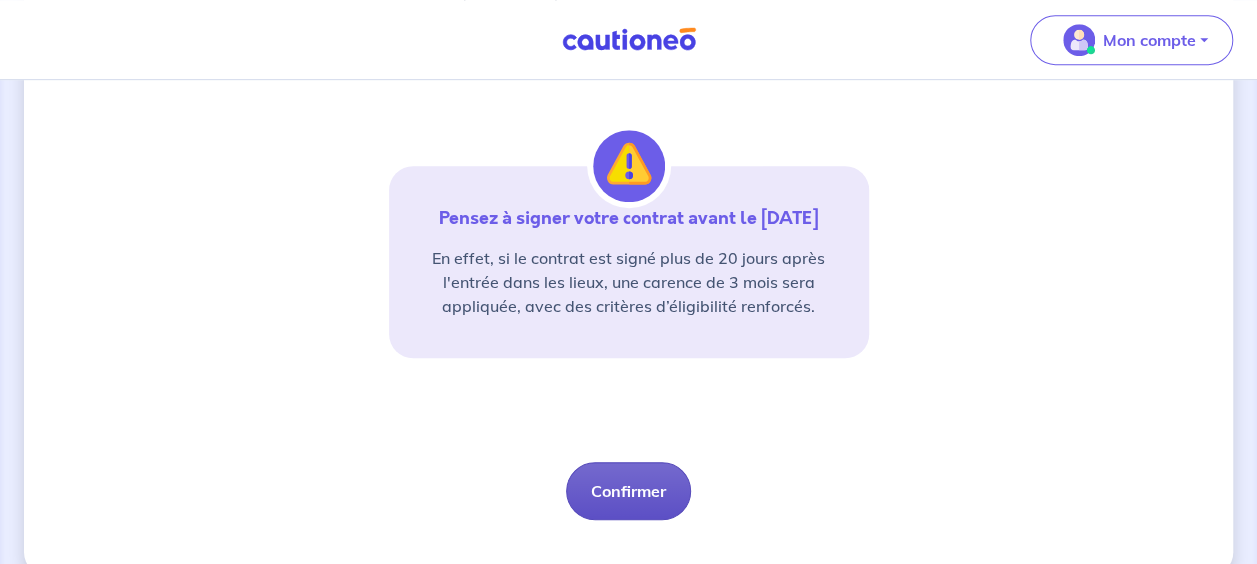 click on "Confirmer" at bounding box center [628, 491] 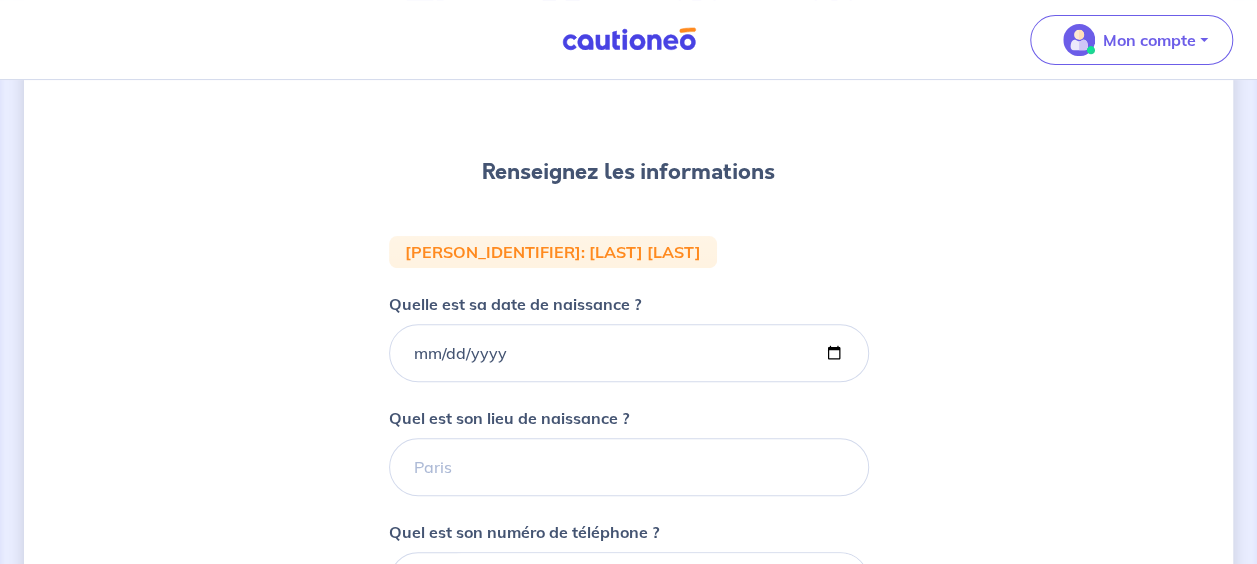 scroll, scrollTop: 278, scrollLeft: 0, axis: vertical 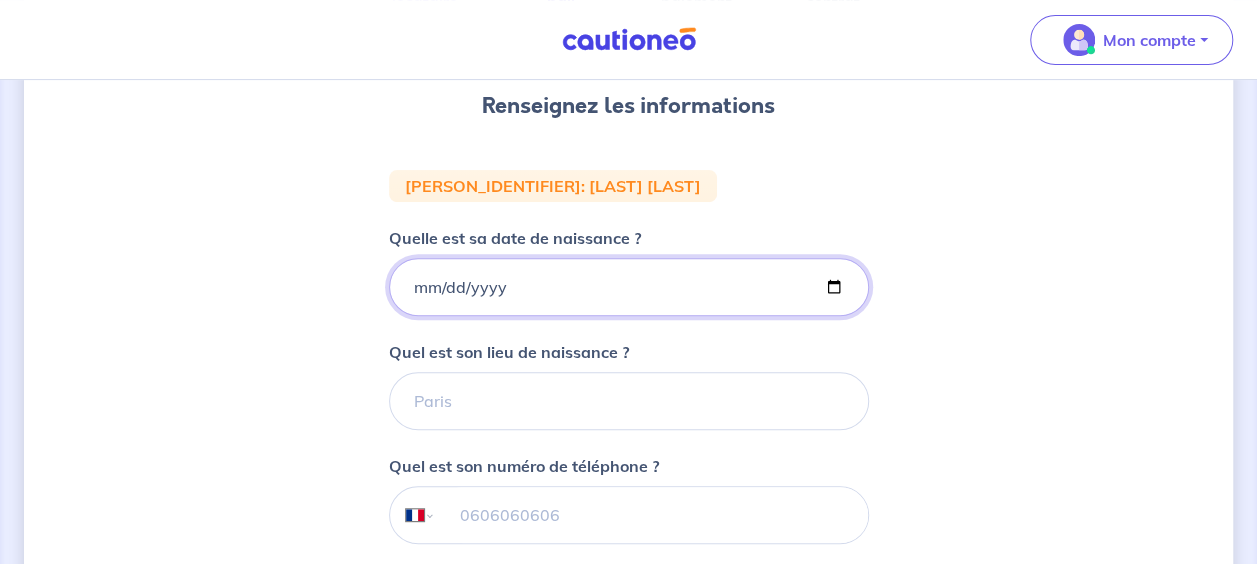 click on "Quelle est sa date de naissance ?" at bounding box center (629, 287) 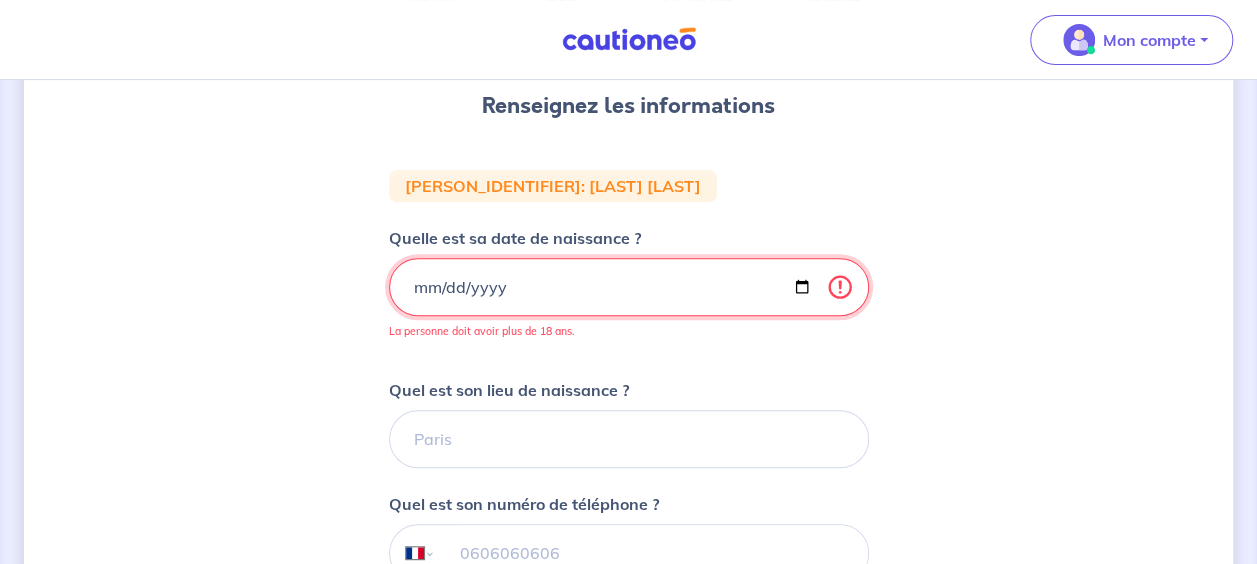 type on "[DATE]" 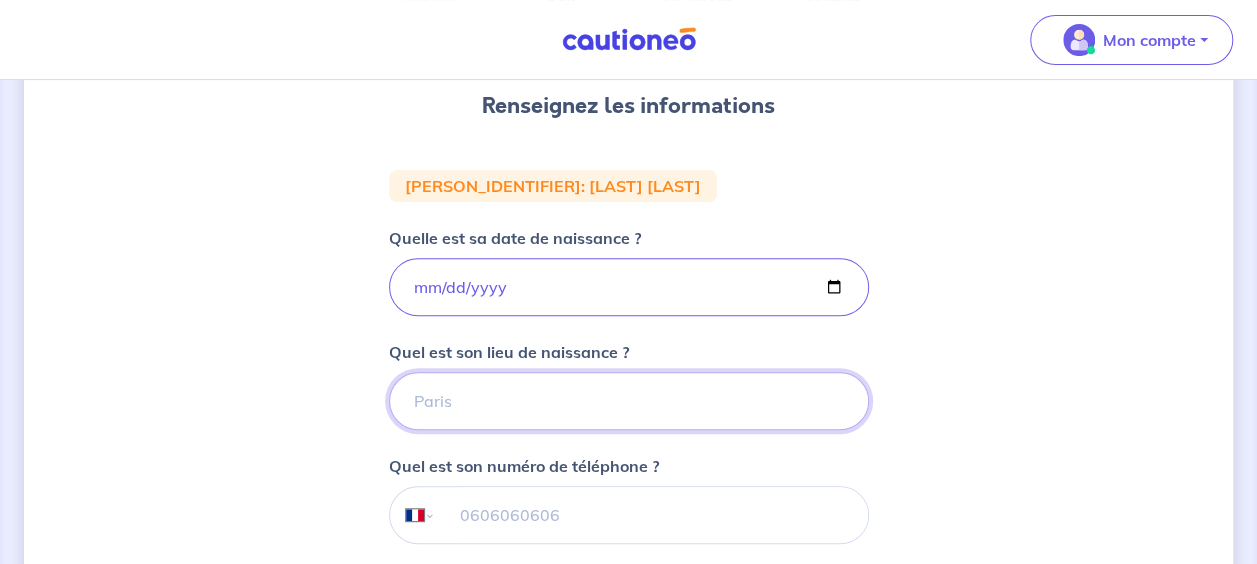 click on "Quel est son lieu de naissance ?" at bounding box center (629, 401) 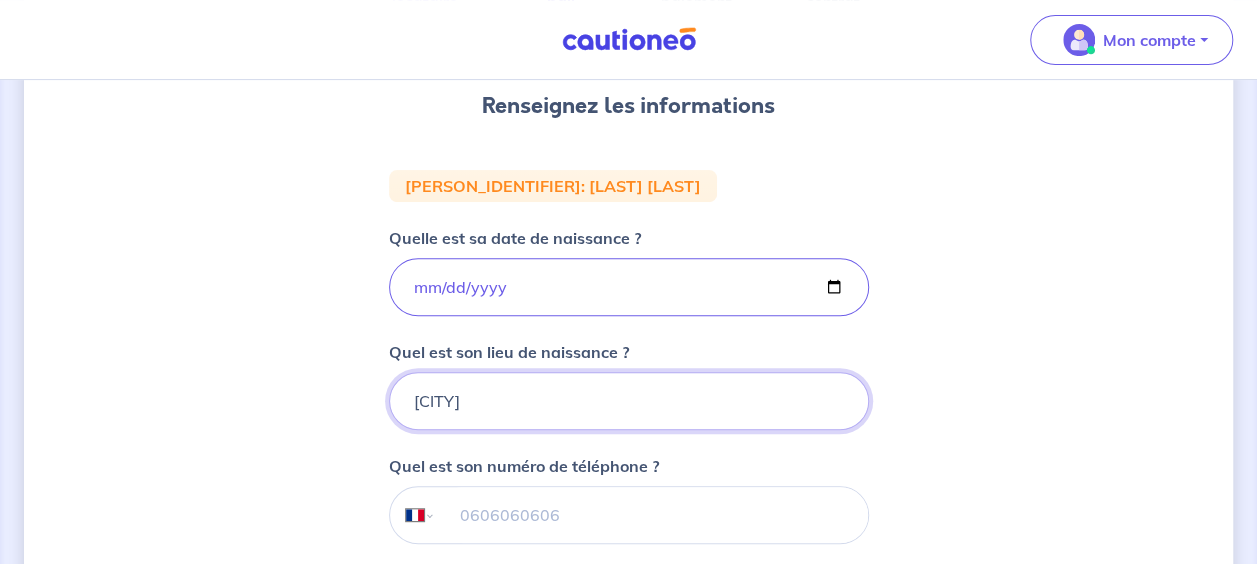 type on "[CITY]" 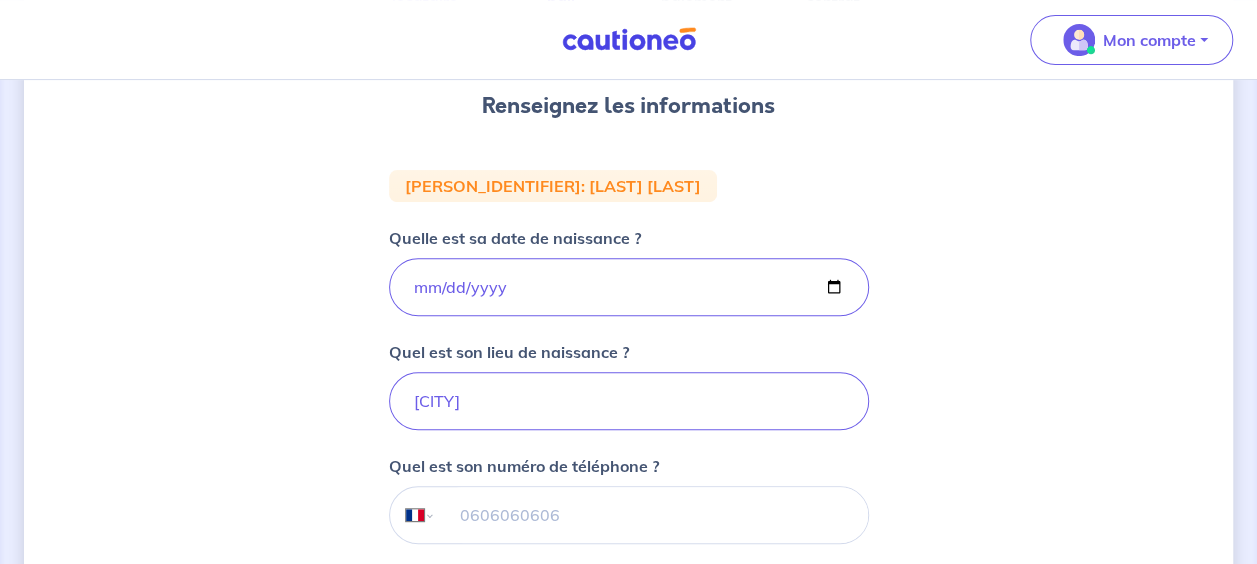 click at bounding box center (651, 515) 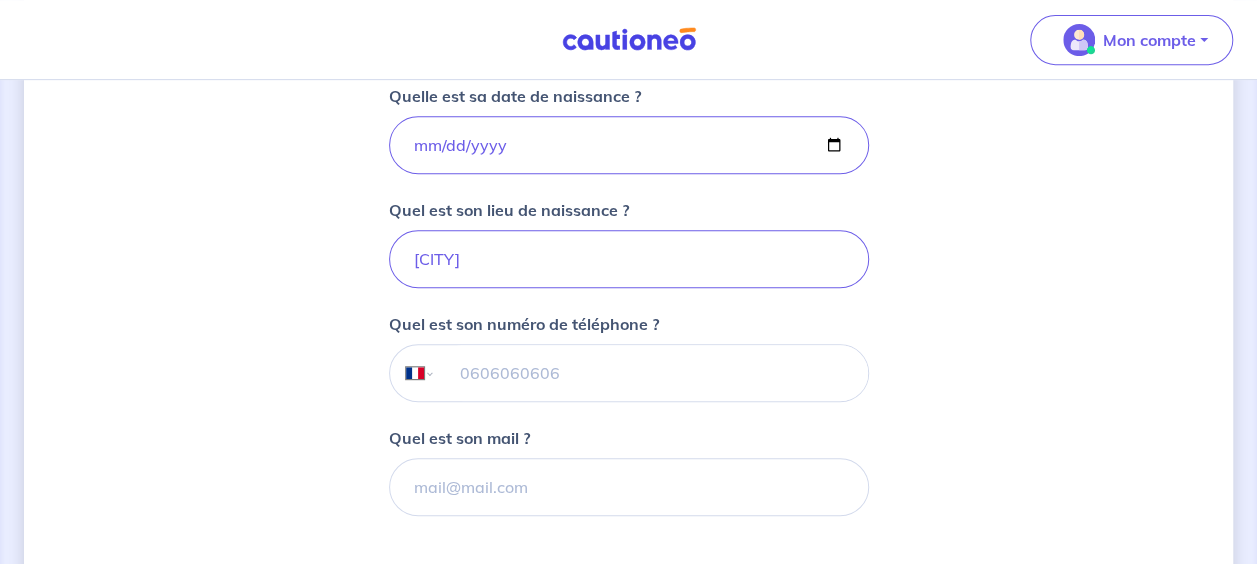scroll, scrollTop: 422, scrollLeft: 0, axis: vertical 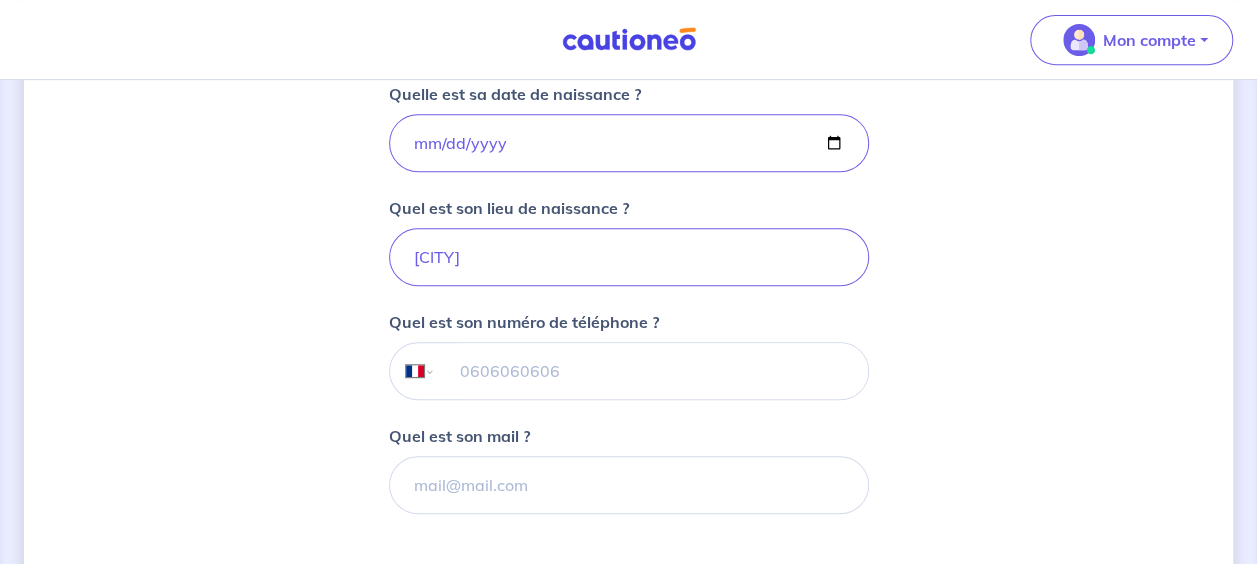 click on "Mon compte Me déconnecter 2 3 4 Informations locataire Informations
bail Informations paiement Signature contrat Renseignez les informations Locataire 1 : MODA DIOP   Quelle est sa date de naissance ? [DATE] Quel est son lieu de naissance ? [CITY] Quel est son numéro de téléphone ? International Afghanistan Afrique du Sud Albanie Algérie Allemagne Andorre Angola Anguilla Antigua et Barbuda Arabie Saoudite Argentine Arménie Aruba Australie Autriche Azerbaïdjan Bahamas Bahrain Bangladesh Barbade Belgique Belize Bénin Bermudes Bhoutan Biélorussie Bolivie Bosnie-Herzégovine Botswana Brésil Brunéi Bulgarie Burkina Faso Burundi Cambodge Cameroun Canada Cayman Centrafrique Chili Chine (République populaire) Chypre Colombie Comores Congo (République) Corée, République (Corée du Sud) Corée, République populaire démocratique (Corée du Nord) Costa Rica Côte d'Ivoire Croatie Cuba Curaçao Danemark Djibouti Dominicaine (République) Dominique Egypte El Salvador Émirats Arabes Unis Equateur Erythrée" at bounding box center [628, 236] 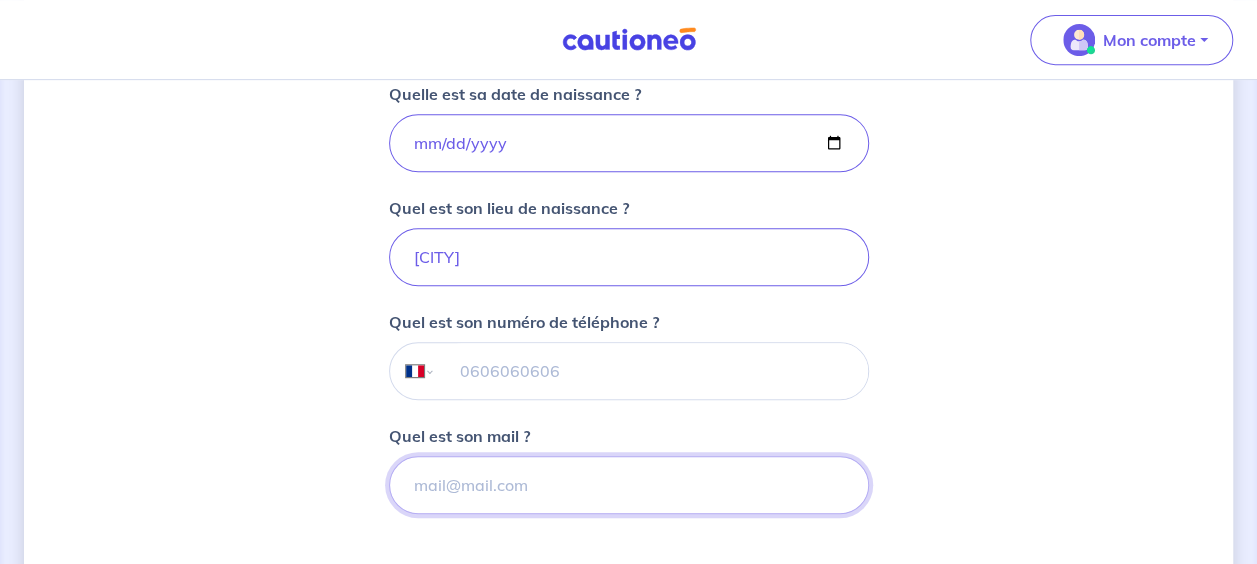 click on "Quel est son mail ?" at bounding box center [629, 485] 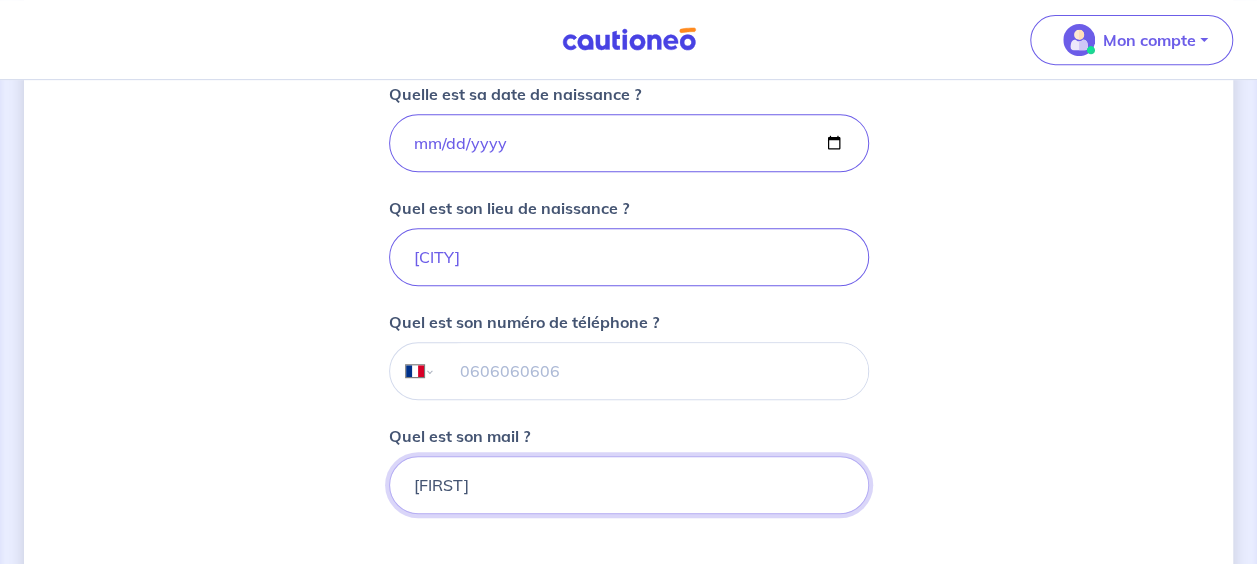 type on "[FIRST]" 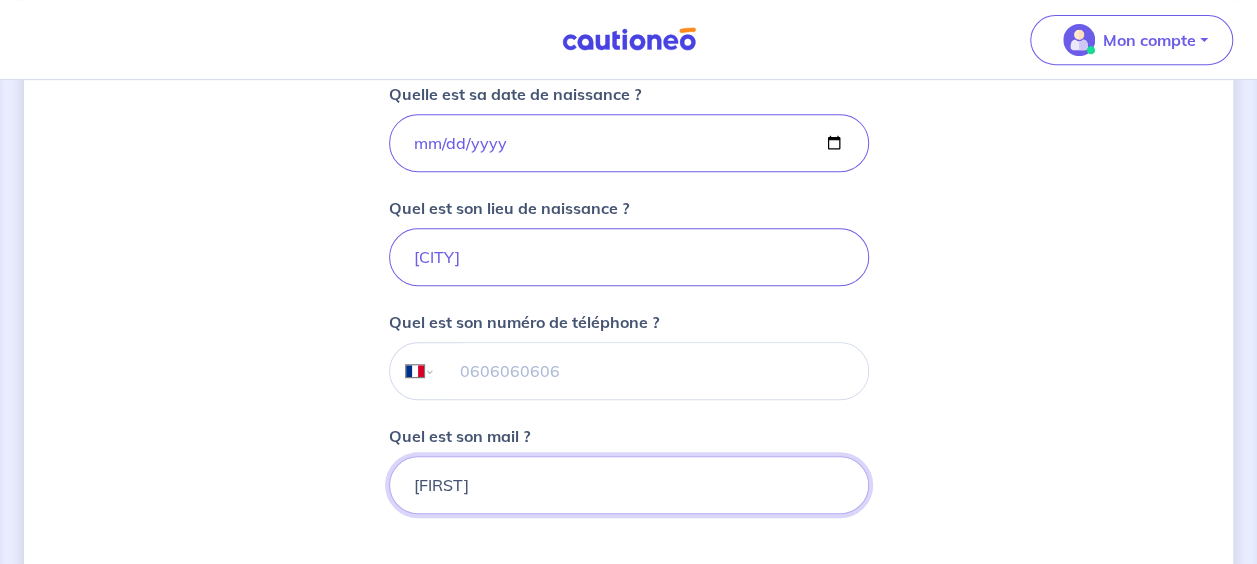 click on "[FIRST]" at bounding box center (629, 485) 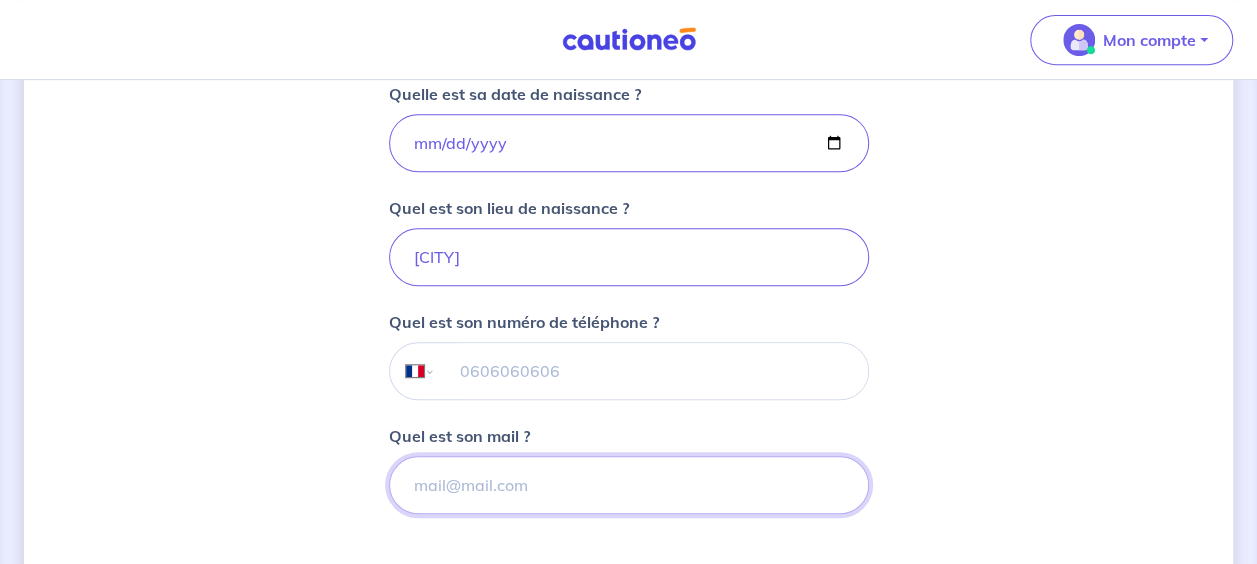 paste on "[EMAIL]" 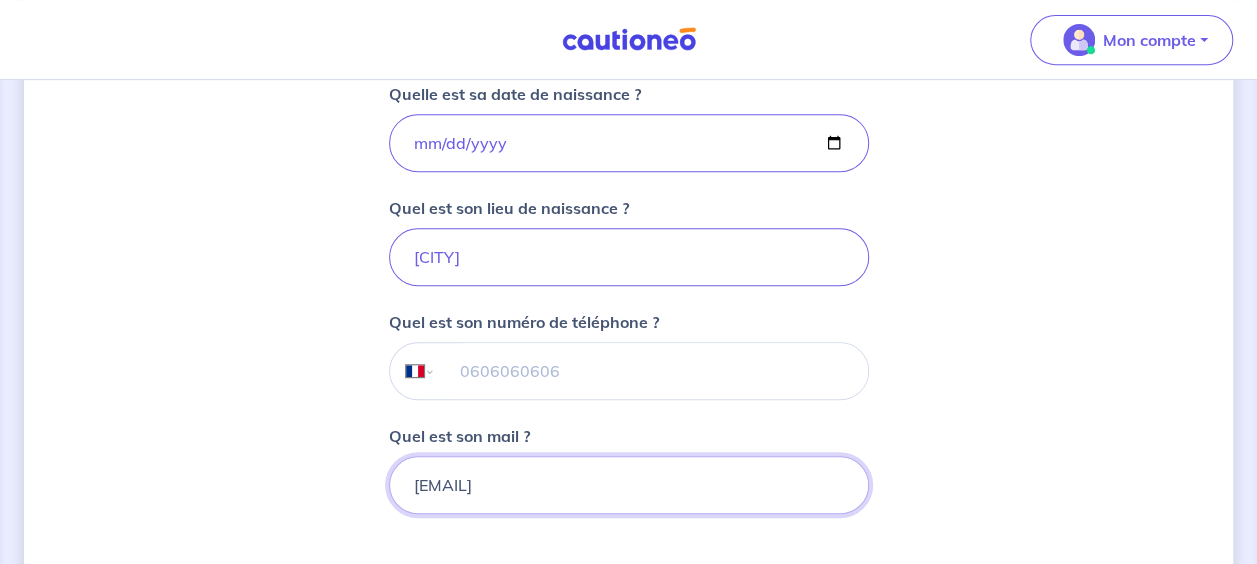 type on "[EMAIL]" 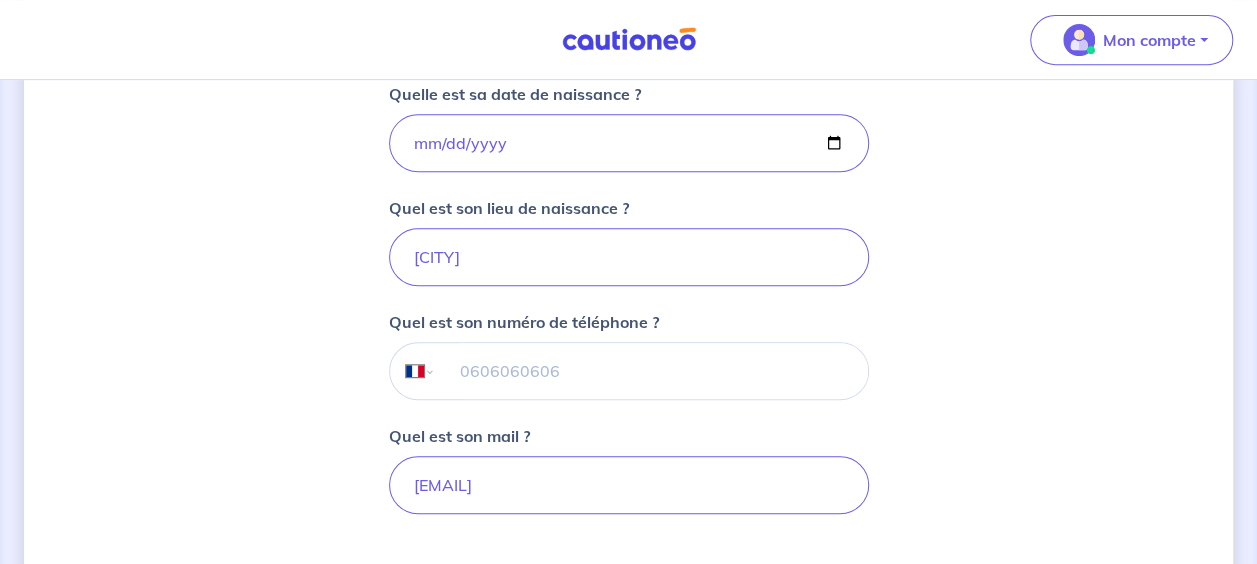 click at bounding box center (651, 371) 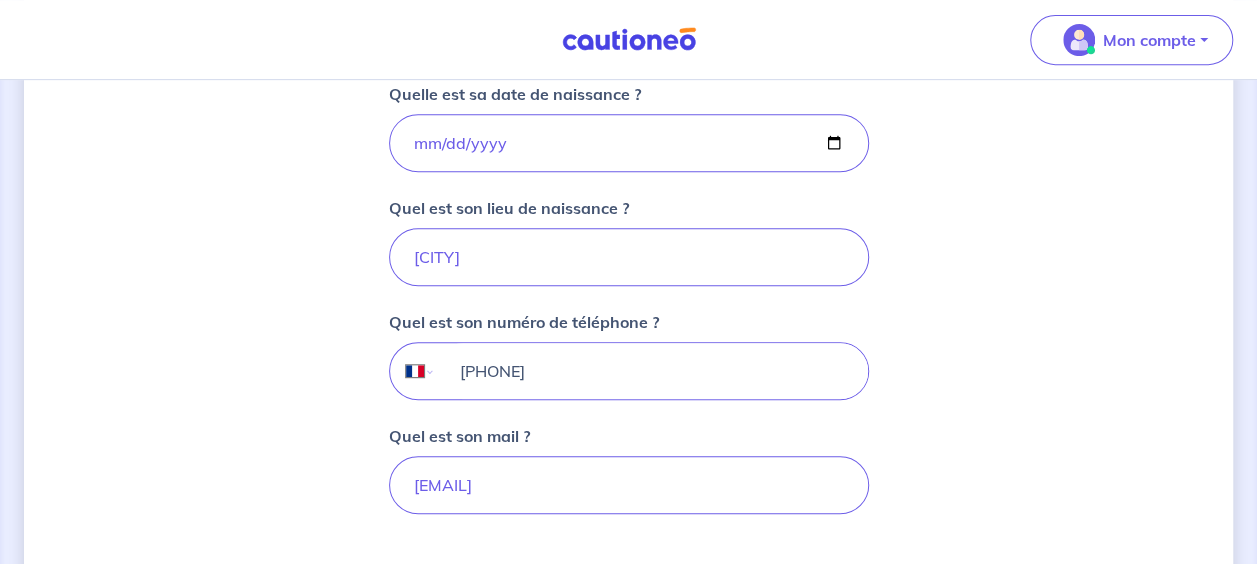 type on "[PHONE]" 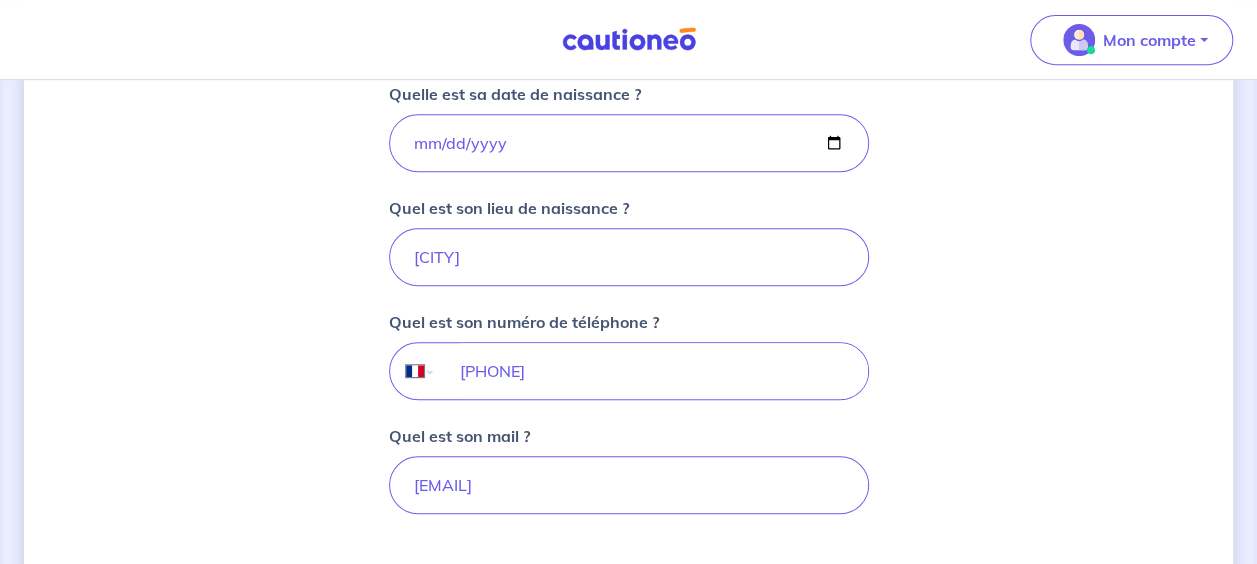 click on "Mon compte Me déconnecter 2 3 4 Informations locataire Informations
bail Informations paiement Signature contrat Renseignez les informations Locataire 1 : MODA DIOP   Quelle est sa date de naissance ? [DATE] Quel est son lieu de naissance ? [CITY] Quel est son numéro de téléphone ? International Afghanistan Afrique du Sud Albanie Algérie Allemagne Andorre Angola Anguilla Antigua et Barbuda Arabie Saoudite Argentine Arménie Aruba Australie Autriche Azerbaïdjan Bahamas Bahrain Bangladesh Barbade Belgique Belize Bénin Bermudes Bhoutan Biélorussie Bolivie Bosnie-Herzégovine Botswana Brésil Brunéi Bulgarie Burkina Faso Burundi Cambodge Cameroun Canada Cayman Centrafrique Chili Chine (République populaire) Chypre Colombie Comores Congo (République) Corée, République (Corée du Sud) Corée, République populaire démocratique (Corée du Nord) Costa Rica Côte d'Ivoire Croatie Cuba Curaçao Danemark Djibouti Dominicaine (République) Dominique Egypte El Salvador Émirats Arabes Unis Equateur Erythrée" at bounding box center [628, 236] 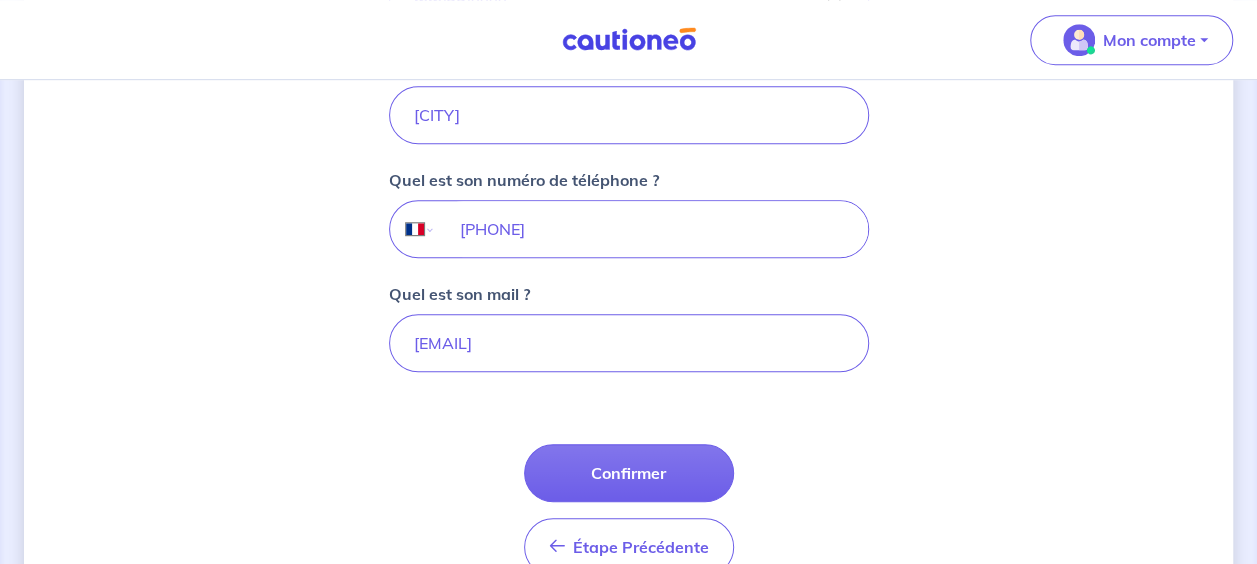 scroll, scrollTop: 668, scrollLeft: 0, axis: vertical 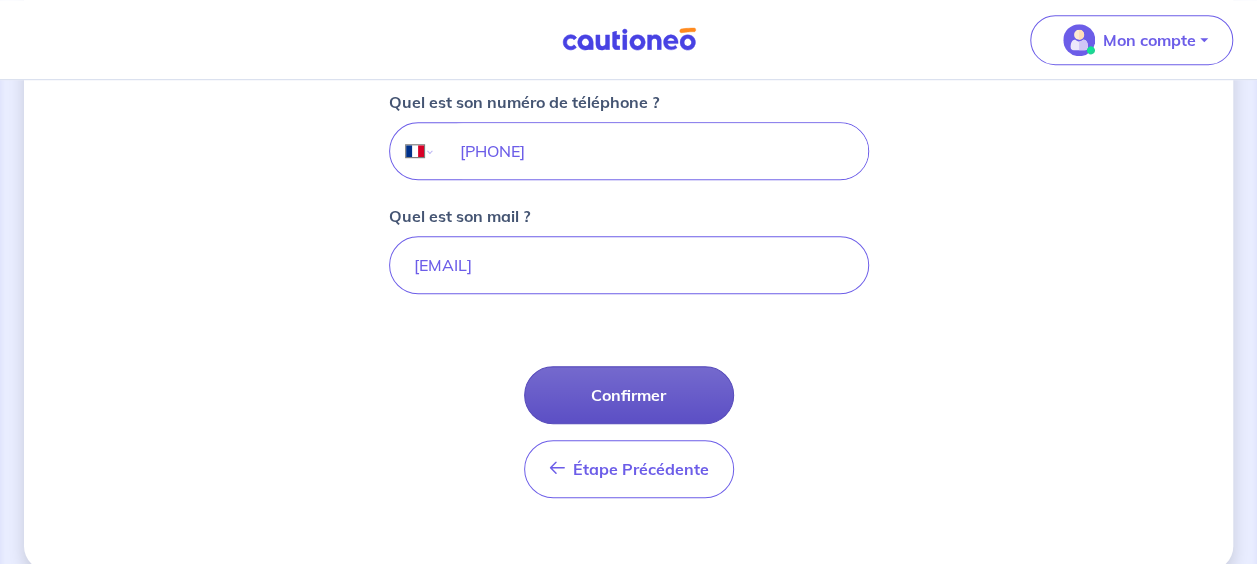 click on "Confirmer" at bounding box center [629, 395] 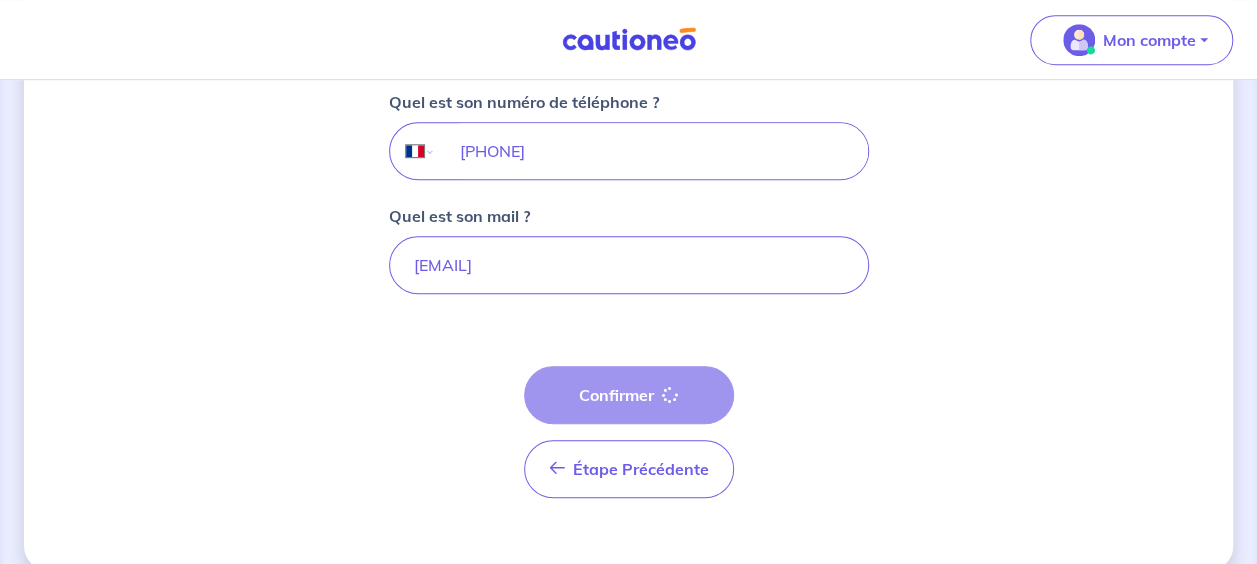 scroll, scrollTop: 0, scrollLeft: 0, axis: both 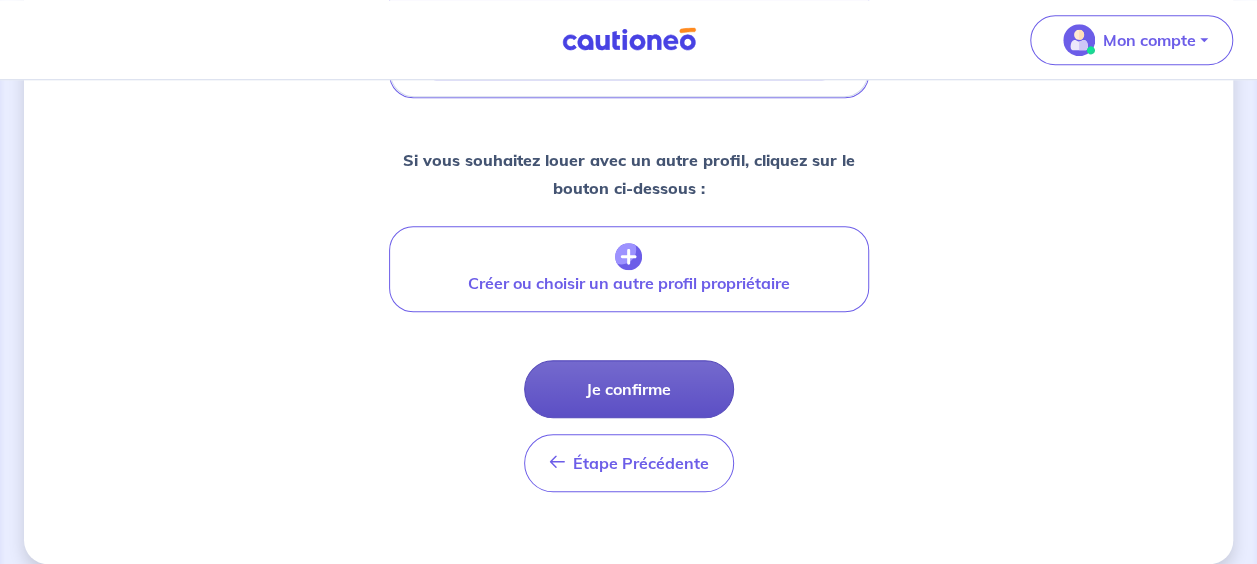 click on "Je confirme" at bounding box center (629, 389) 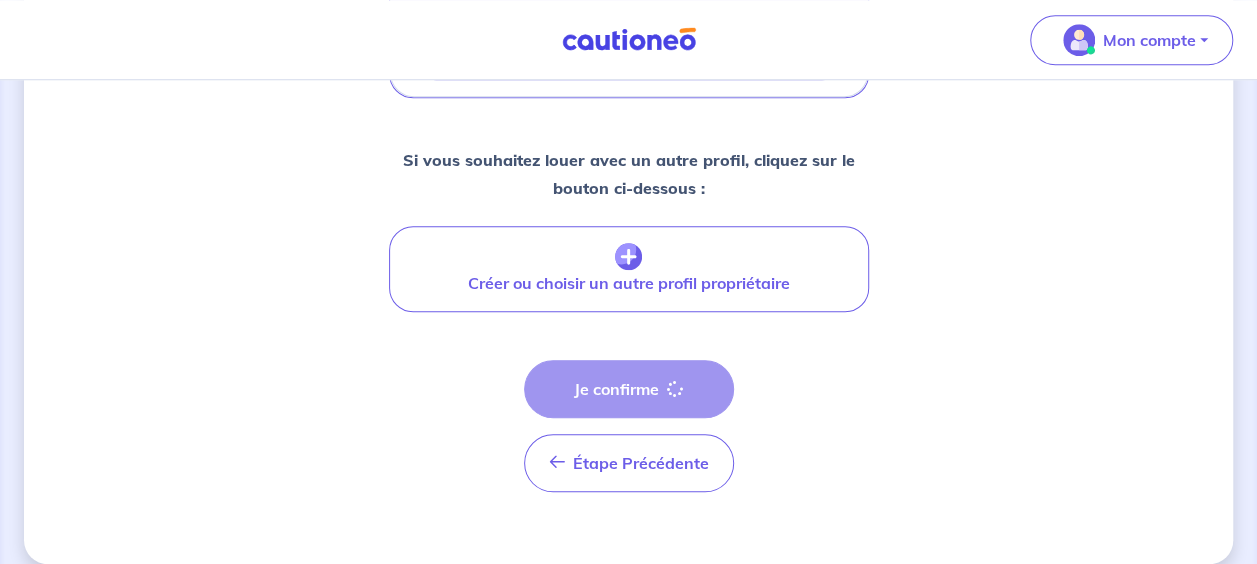 scroll, scrollTop: 0, scrollLeft: 0, axis: both 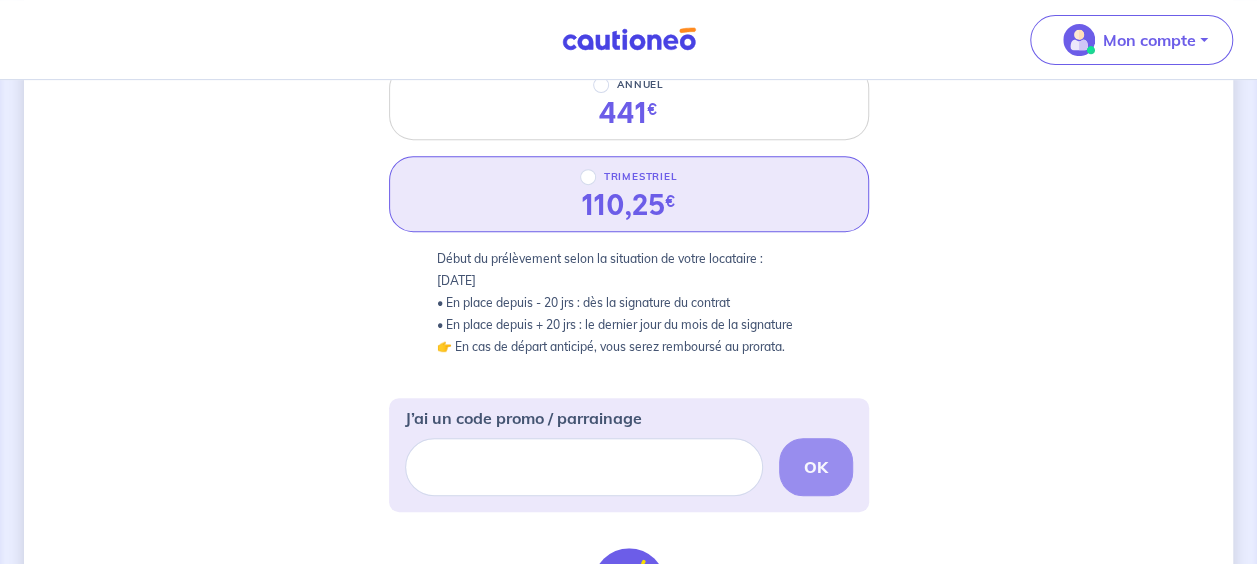 click on "TRIMESTRIEL 110,25 €" at bounding box center [629, 194] 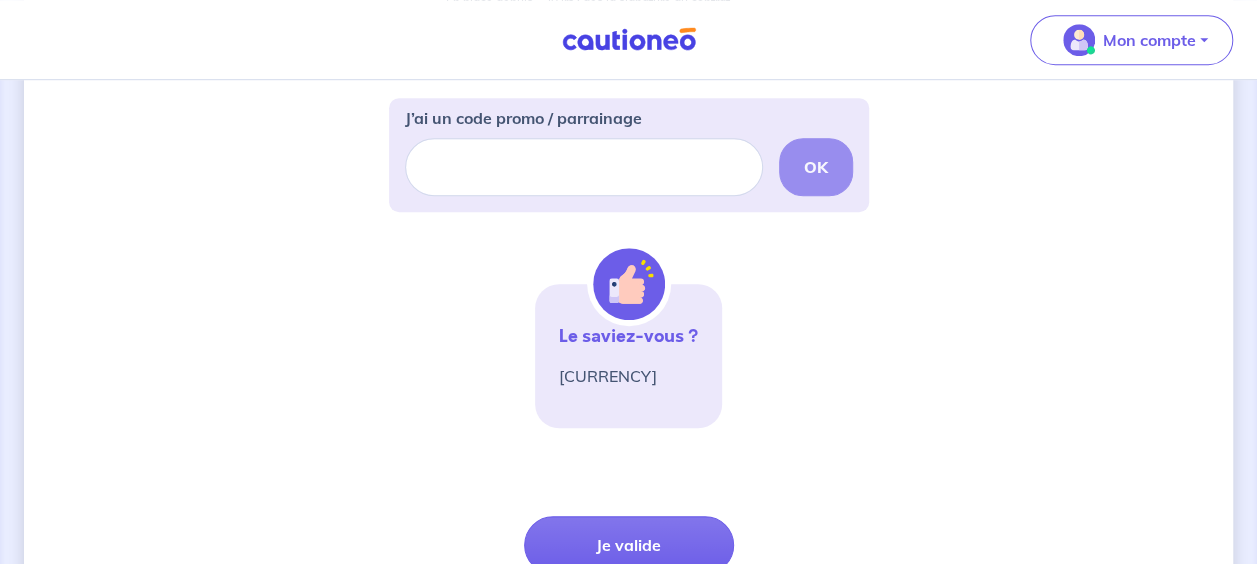 scroll, scrollTop: 860, scrollLeft: 0, axis: vertical 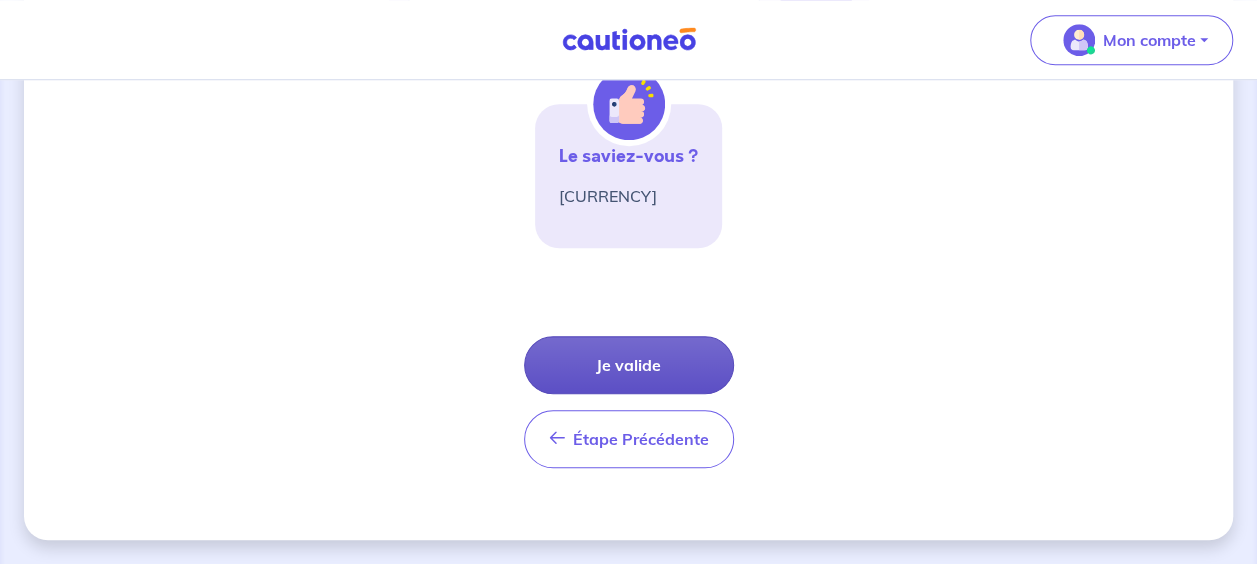 click on "Je valide" at bounding box center [629, 365] 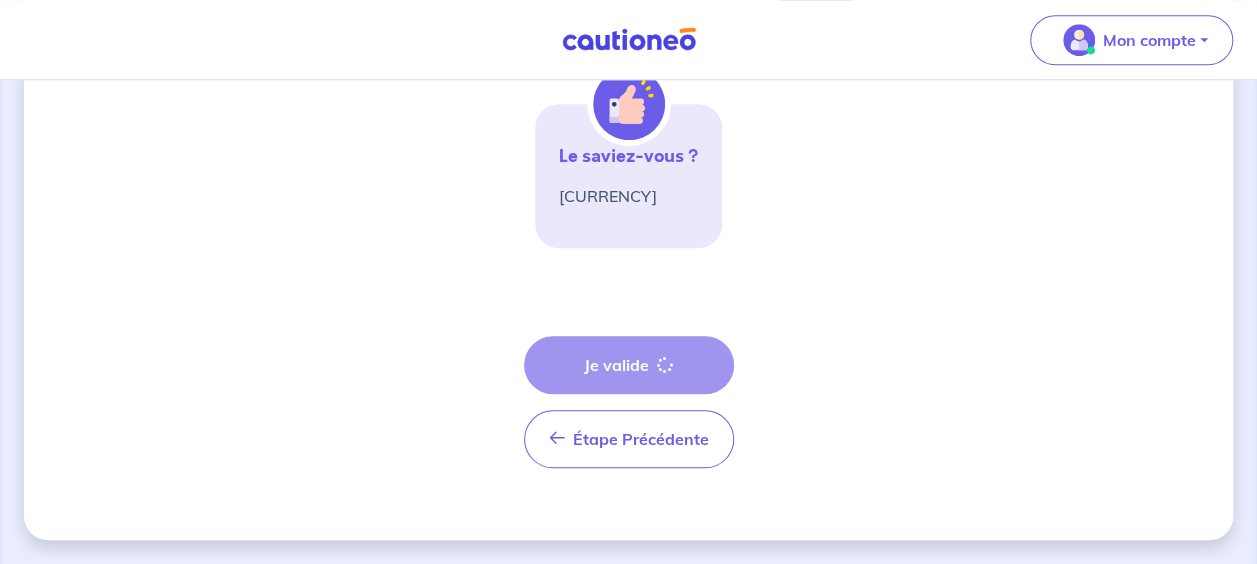 scroll, scrollTop: 0, scrollLeft: 0, axis: both 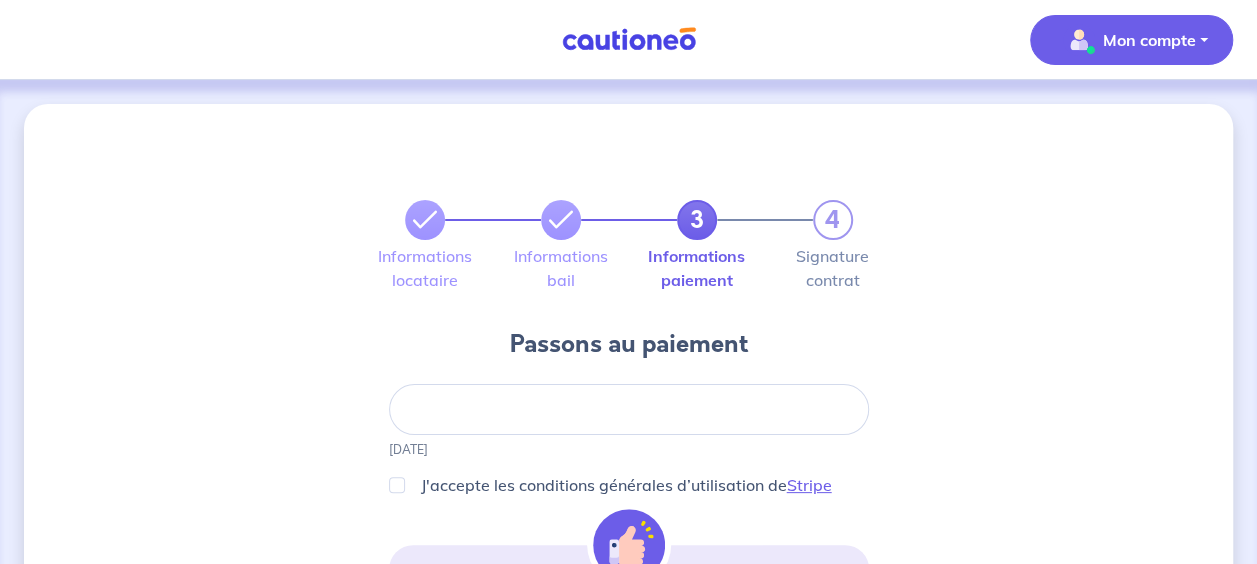 click on "Mon compte" at bounding box center (1149, 40) 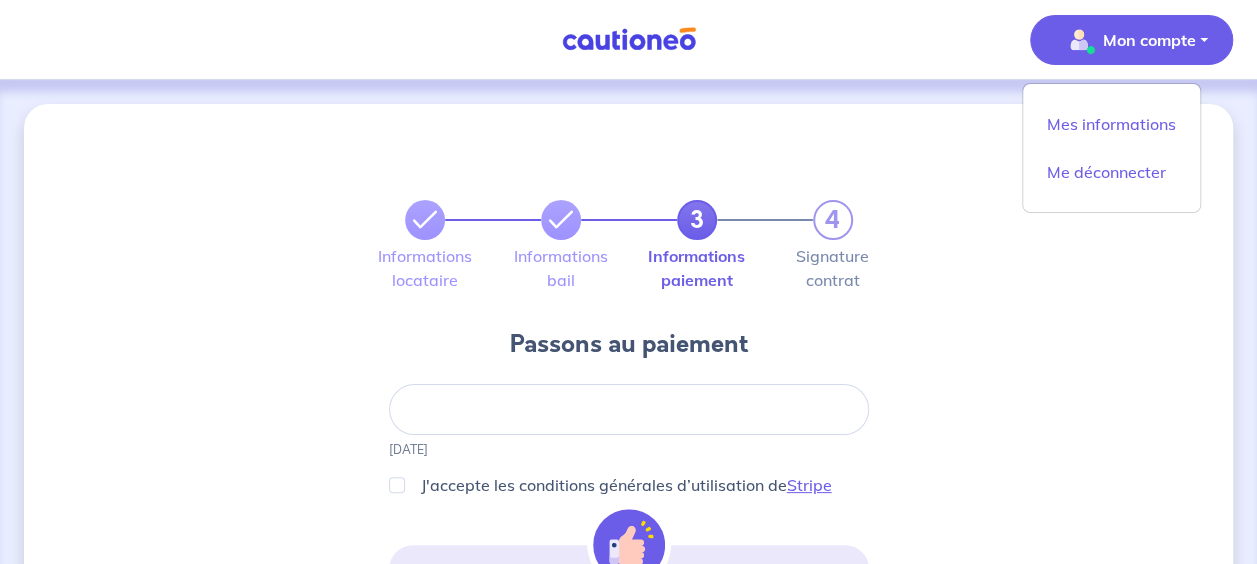 click on "Mes informations Me déconnecter" at bounding box center [1111, 148] 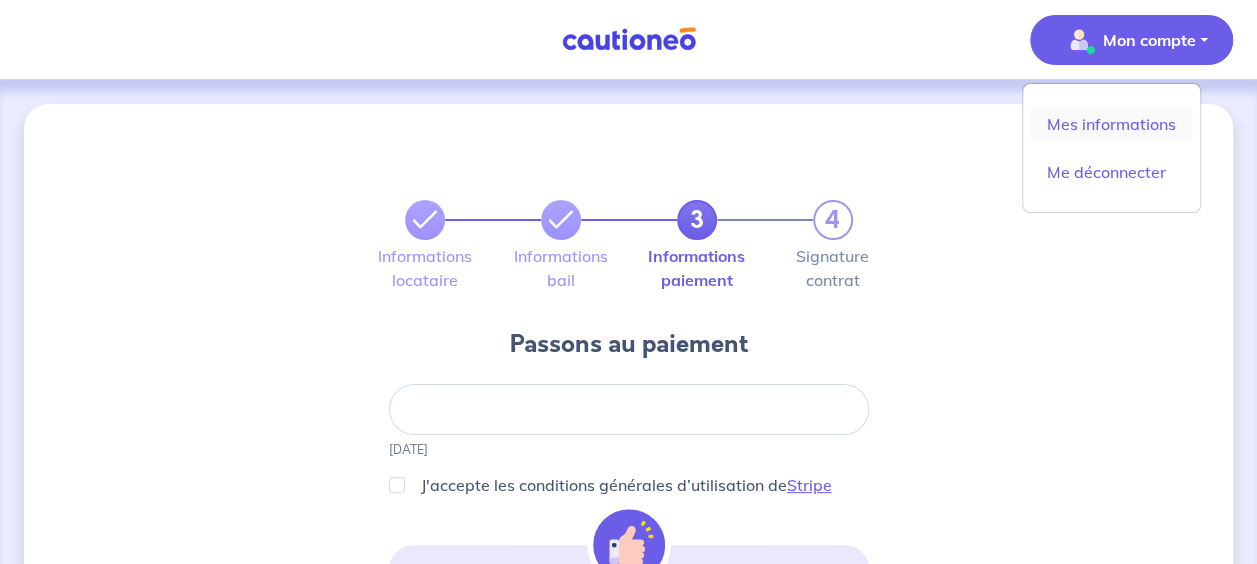 click on "Mes informations" at bounding box center [1111, 124] 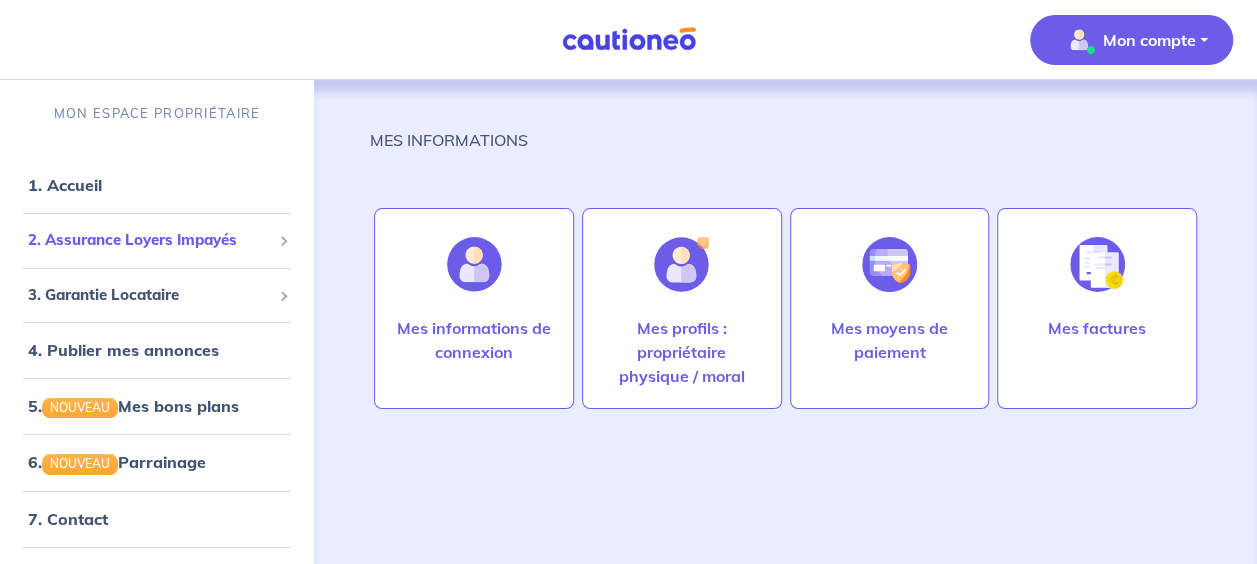 click on "2. Assurance Loyers Impayés" at bounding box center [149, 240] 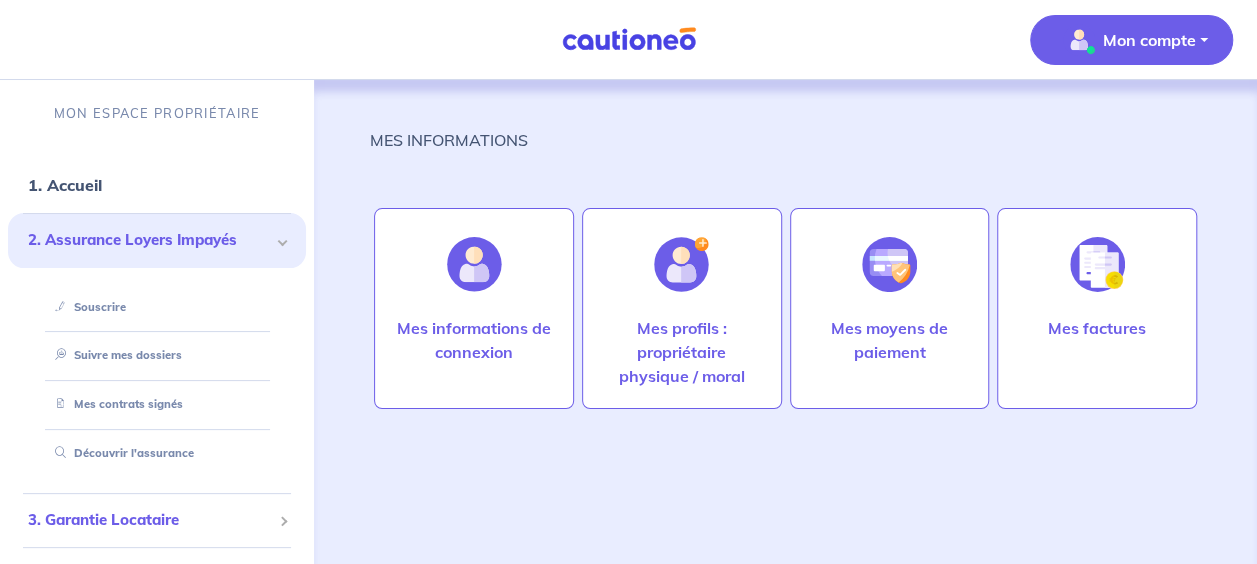 click on "3. Garantie Locataire" at bounding box center [149, 520] 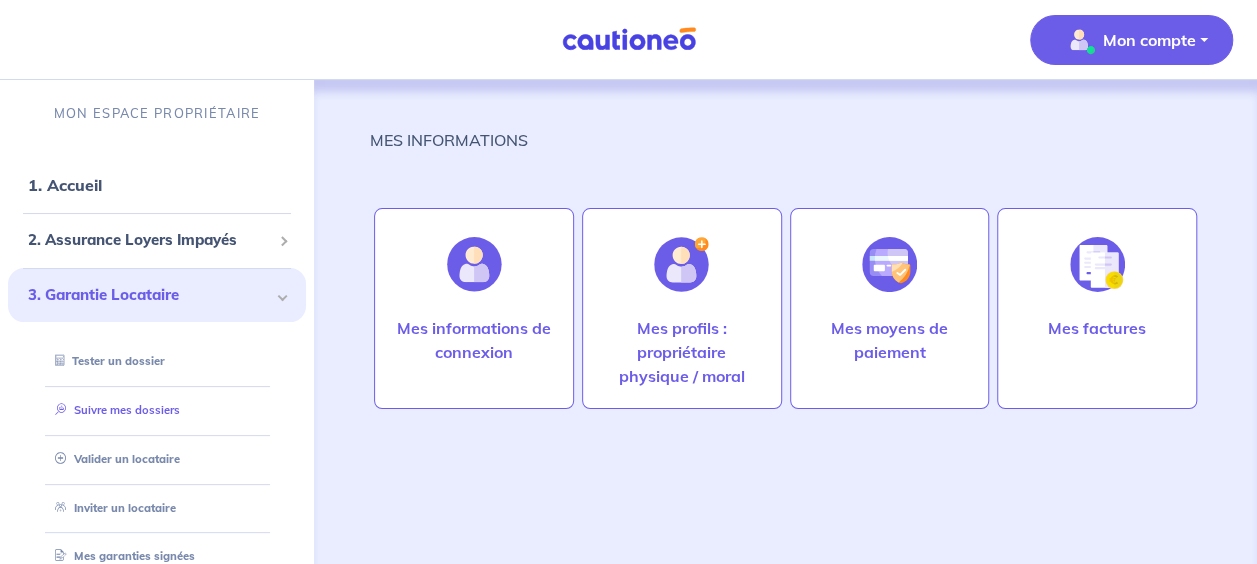click on "Suivre mes dossiers" at bounding box center (113, 410) 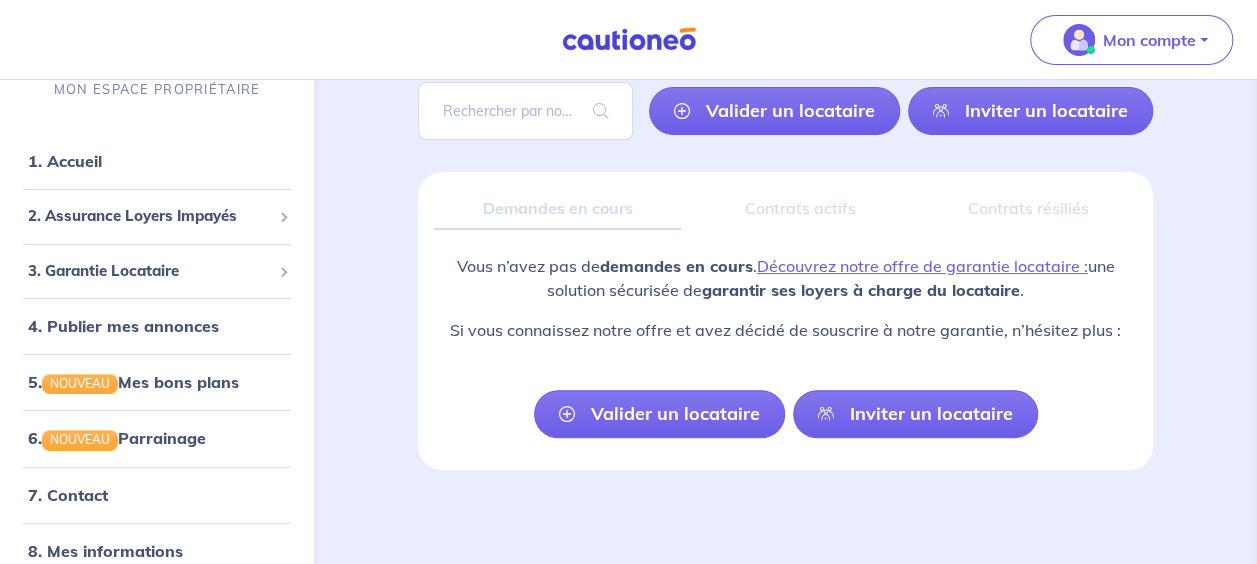 scroll, scrollTop: 0, scrollLeft: 0, axis: both 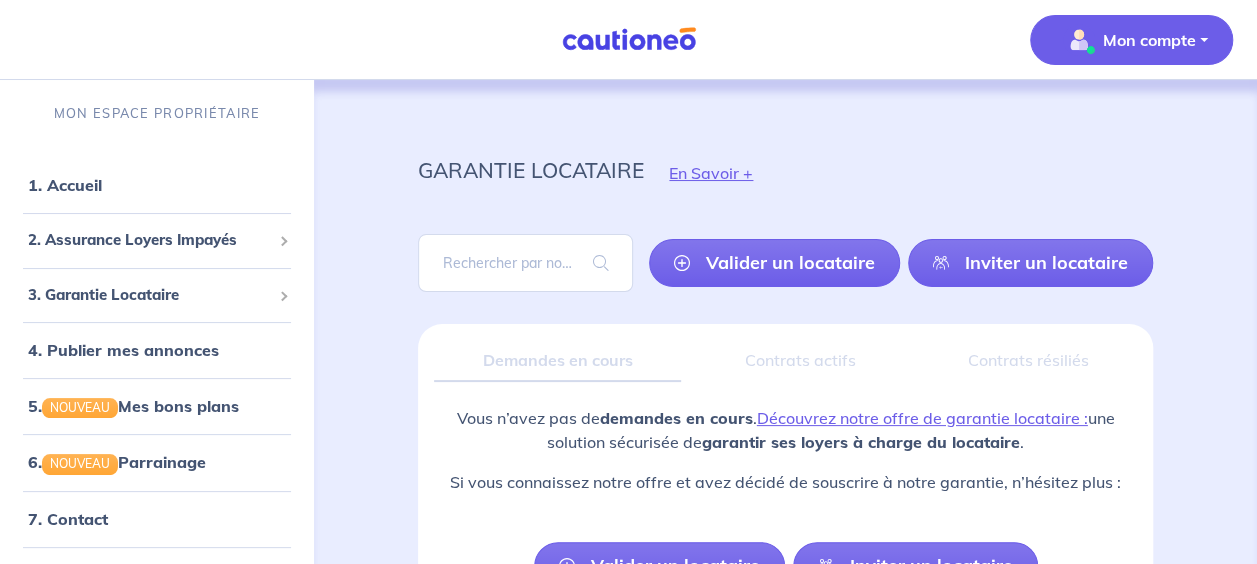 click on "Mon compte" at bounding box center (1149, 40) 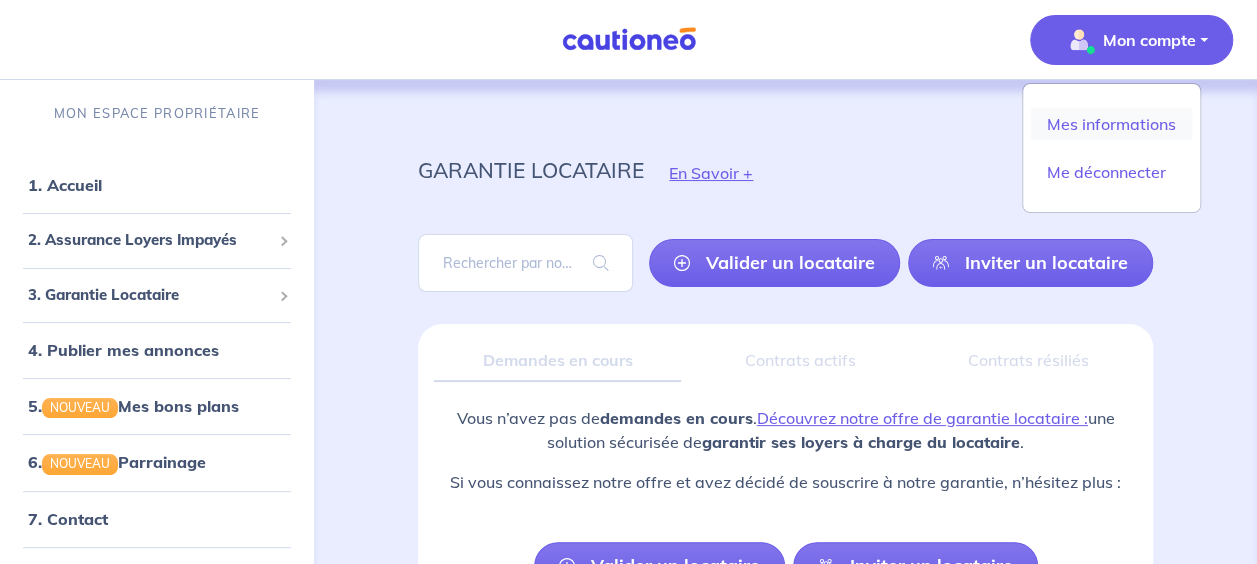 click on "Mes informations" at bounding box center (1111, 124) 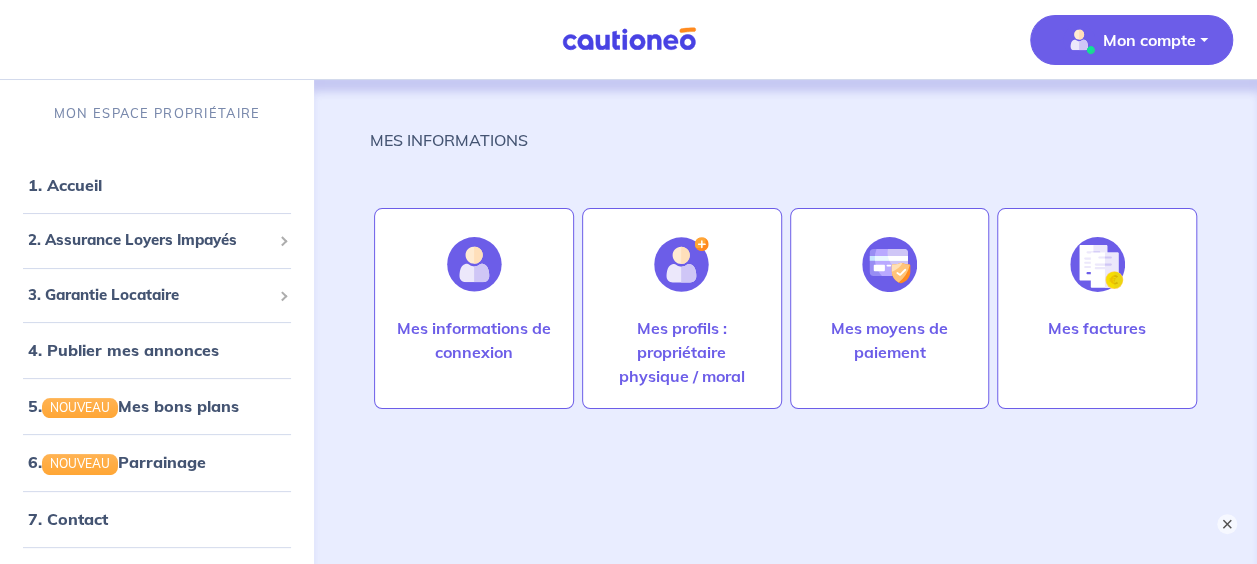 scroll, scrollTop: 103, scrollLeft: 0, axis: vertical 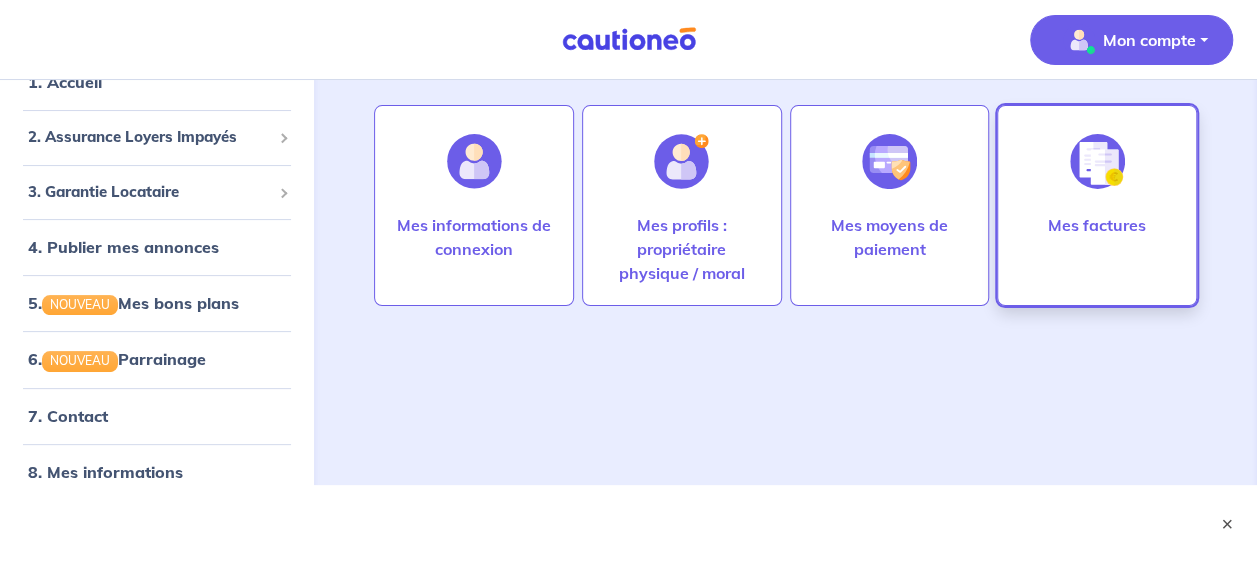 click at bounding box center [1097, 161] 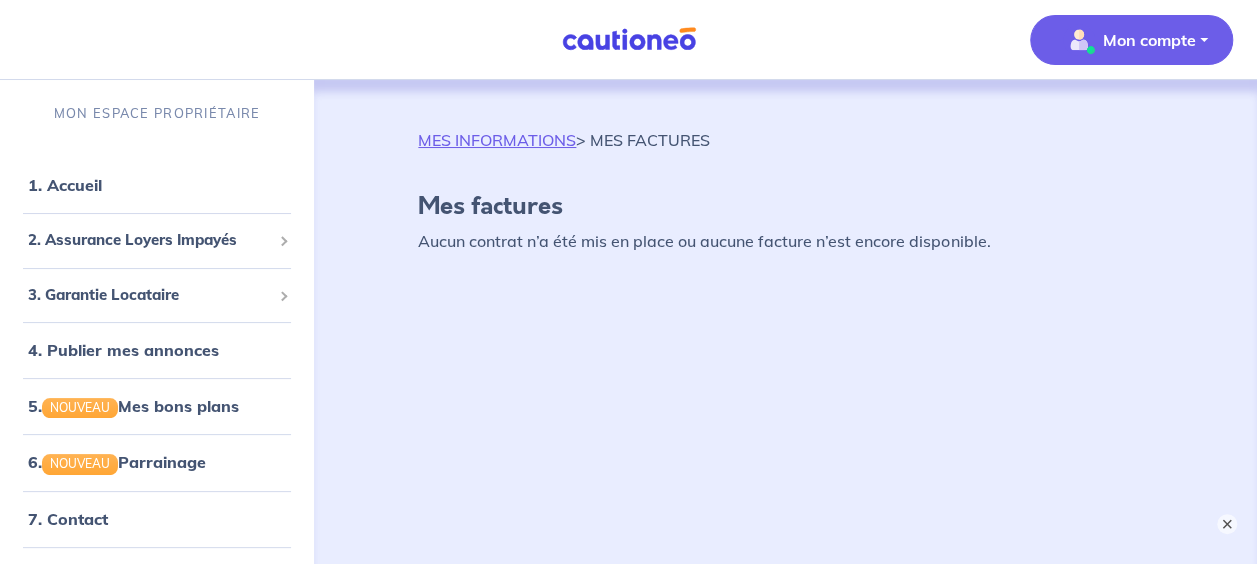 scroll, scrollTop: 103, scrollLeft: 0, axis: vertical 